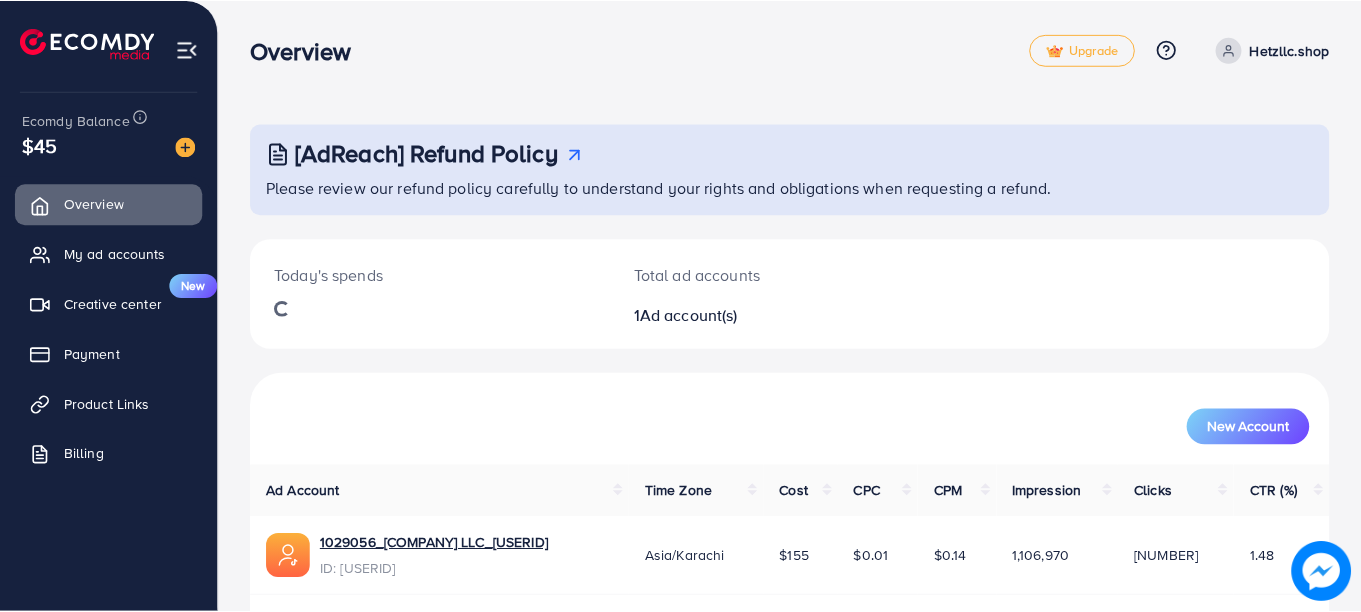 scroll, scrollTop: 0, scrollLeft: 0, axis: both 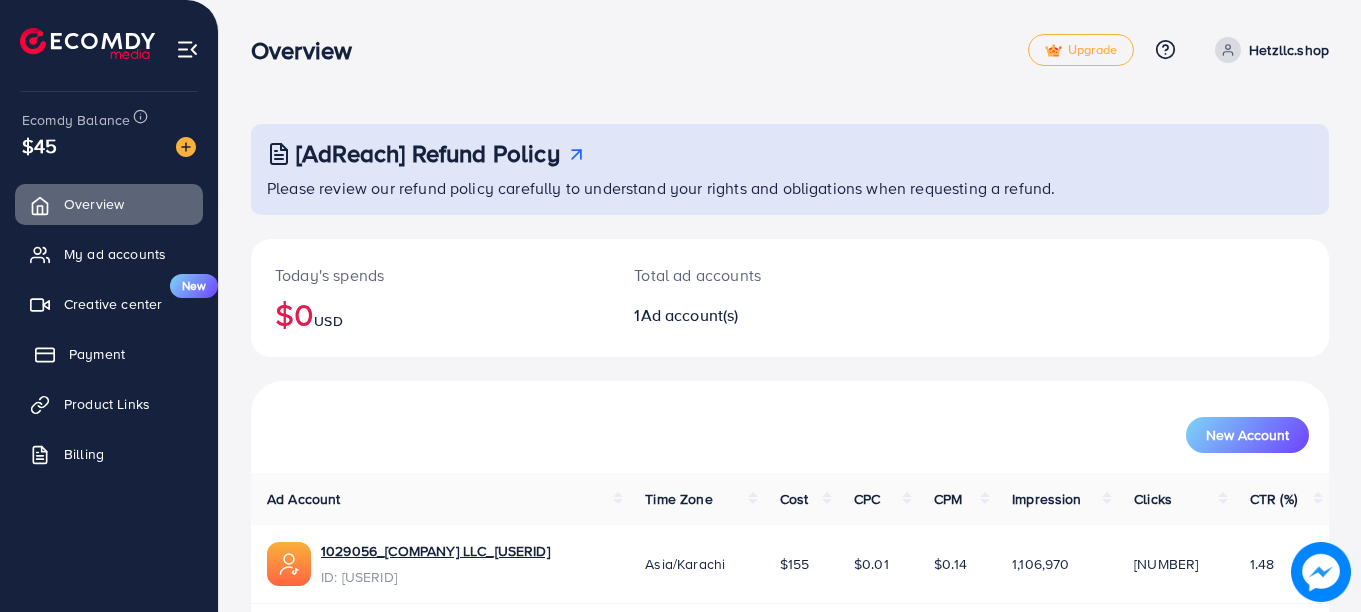 click on "Payment" at bounding box center (97, 354) 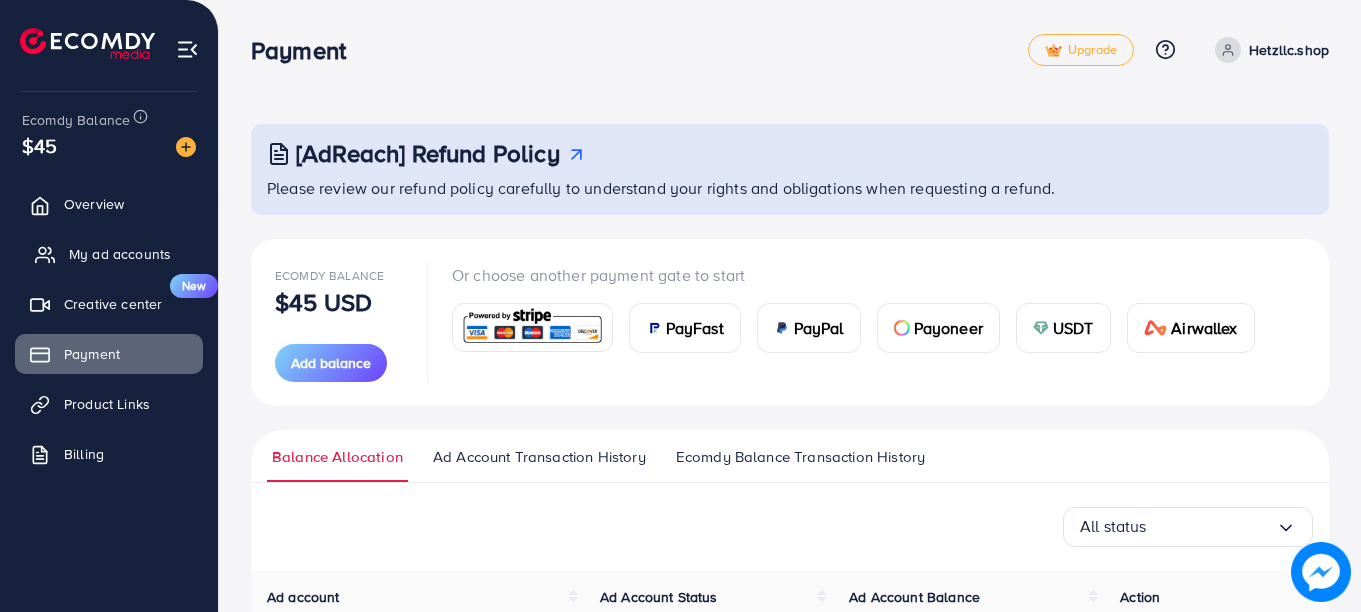 click on "My ad accounts" at bounding box center [120, 254] 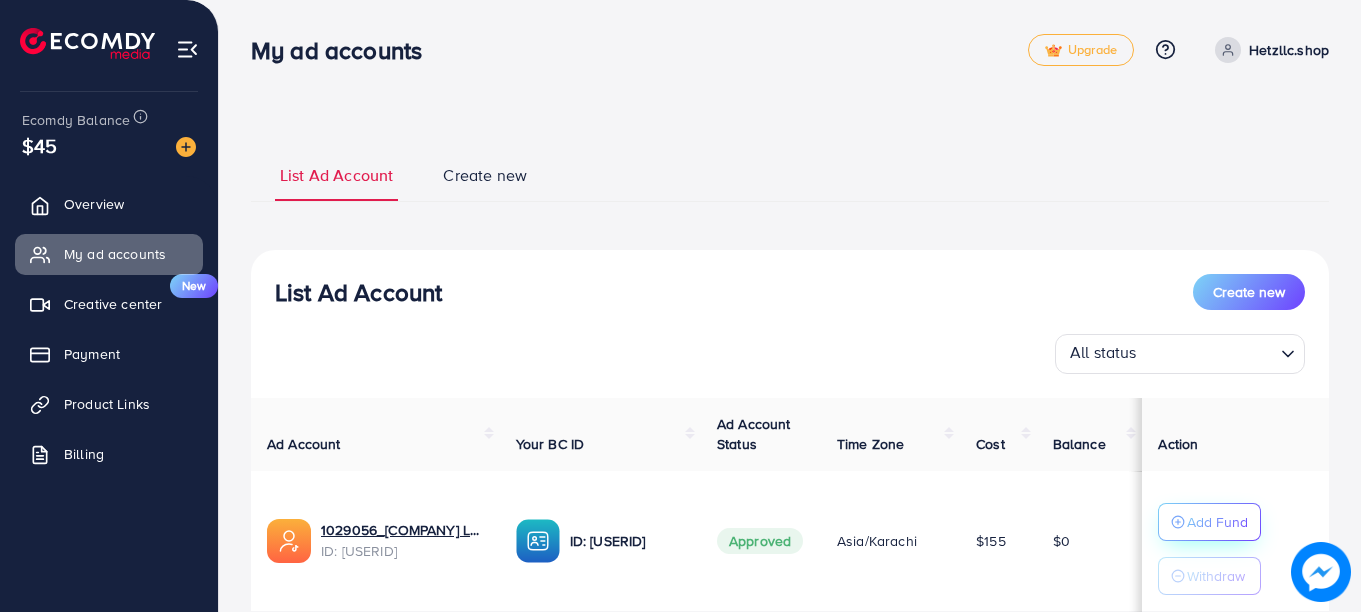click on "Add Fund" at bounding box center (1217, 522) 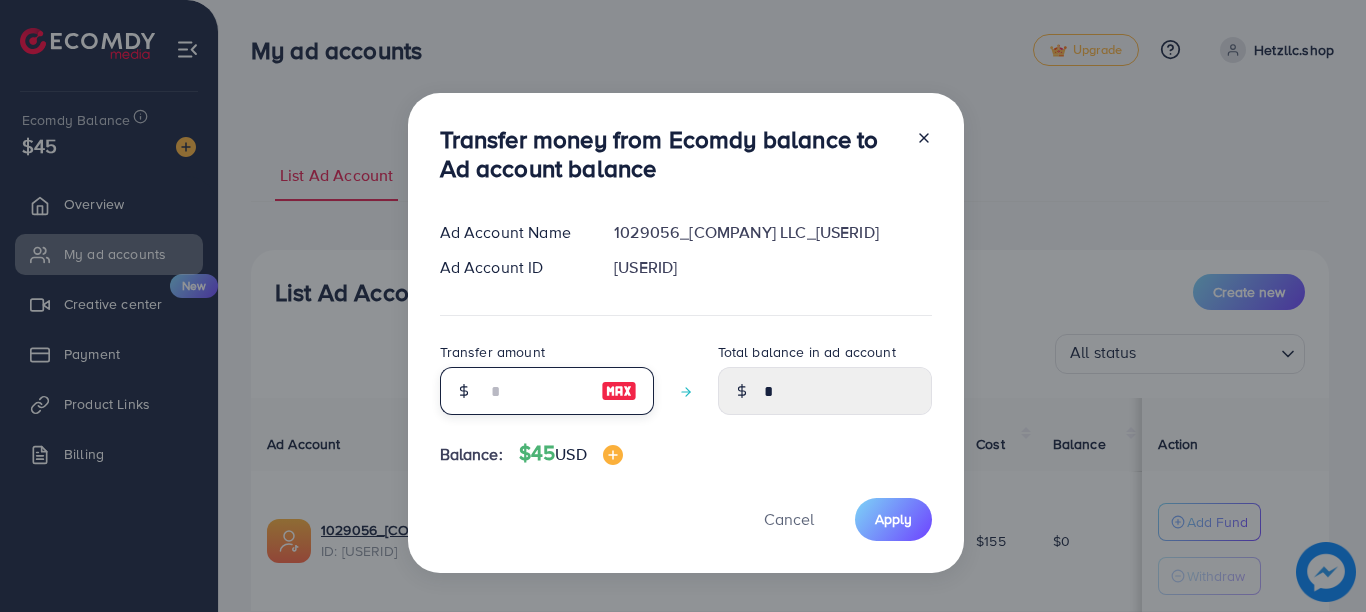 click at bounding box center [536, 391] 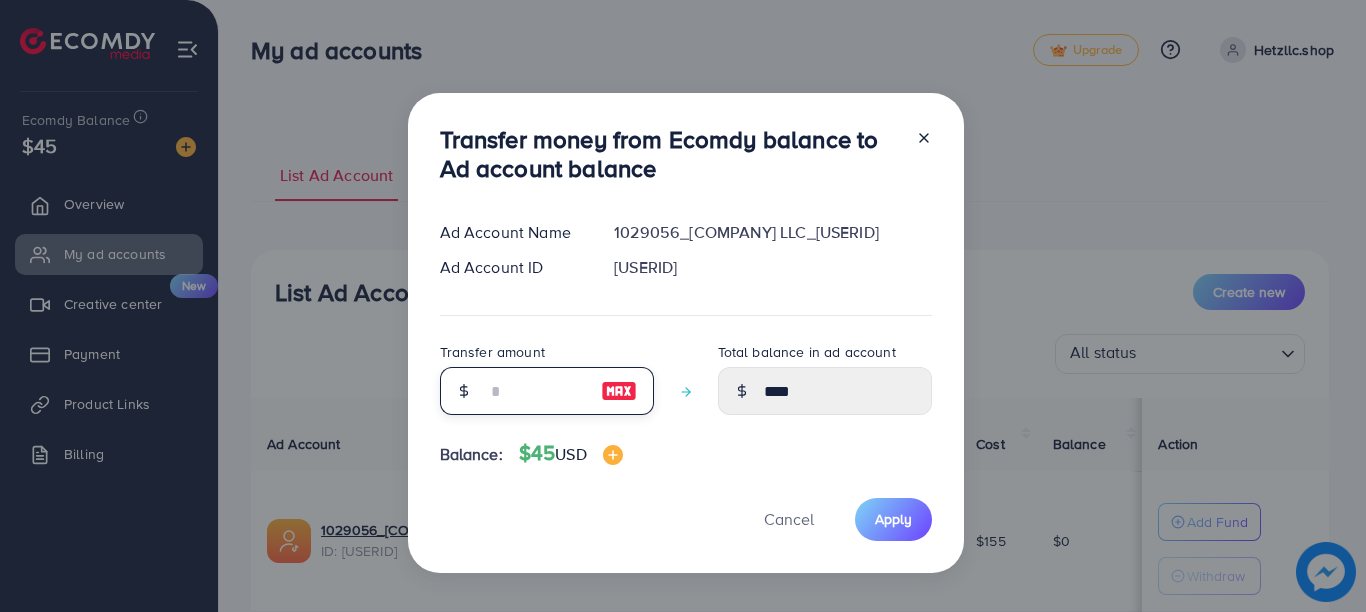 type on "*****" 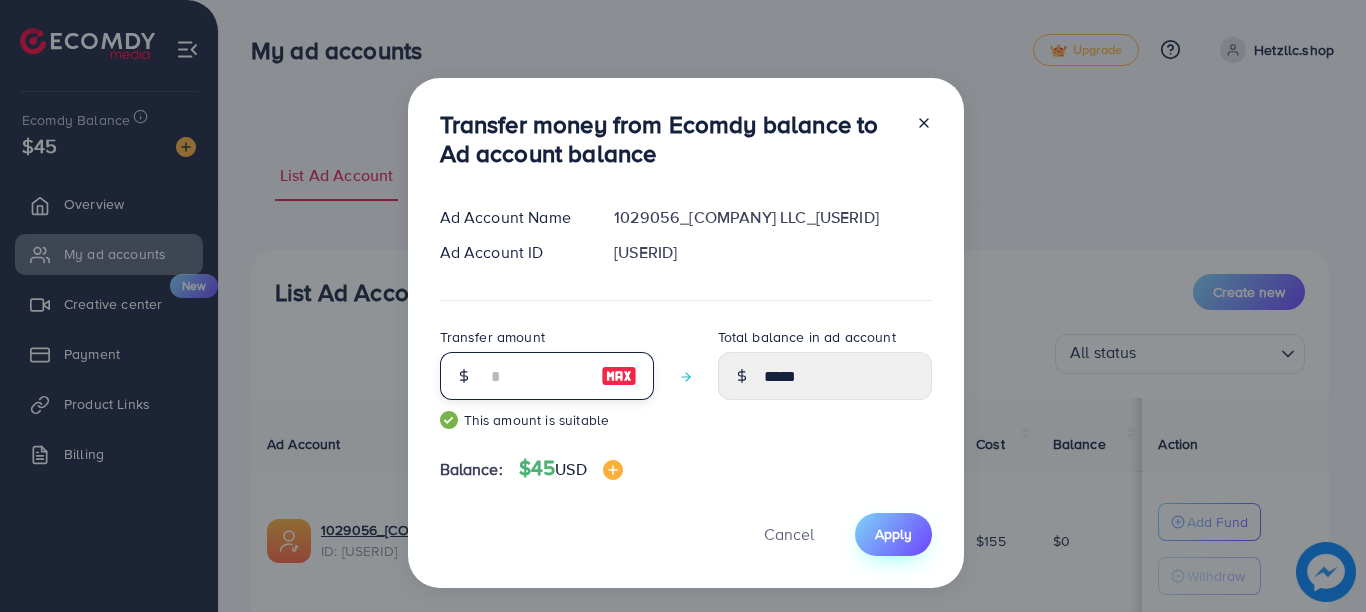 type on "**" 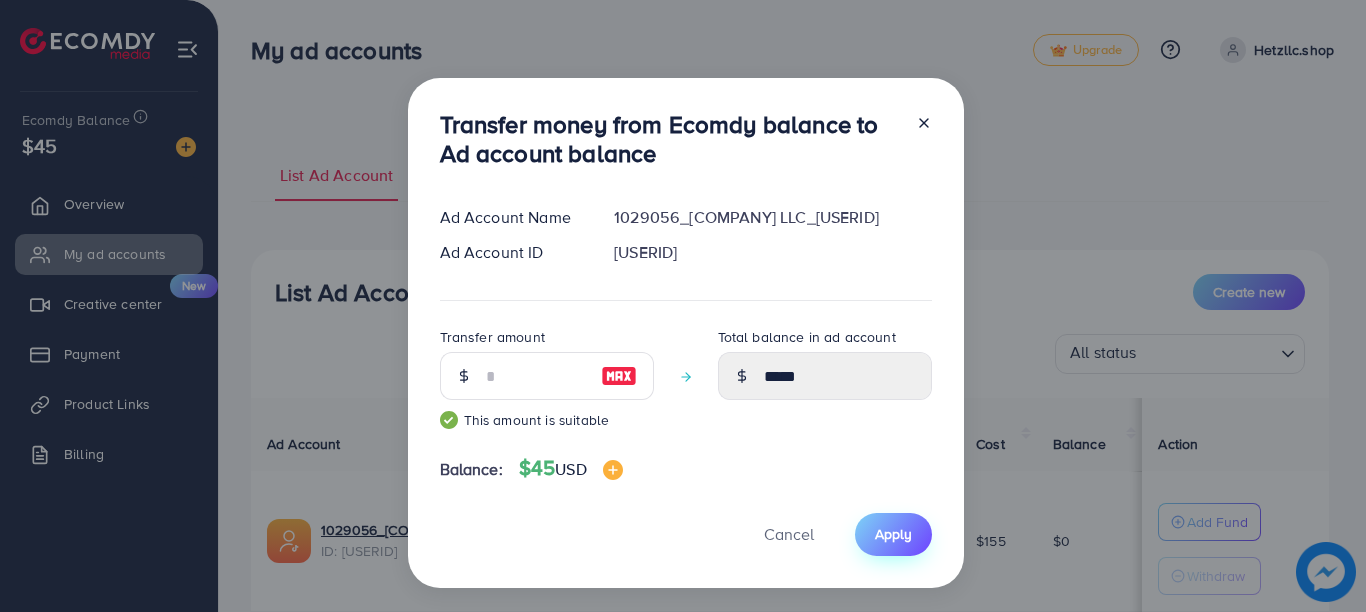 click on "Apply" at bounding box center [893, 534] 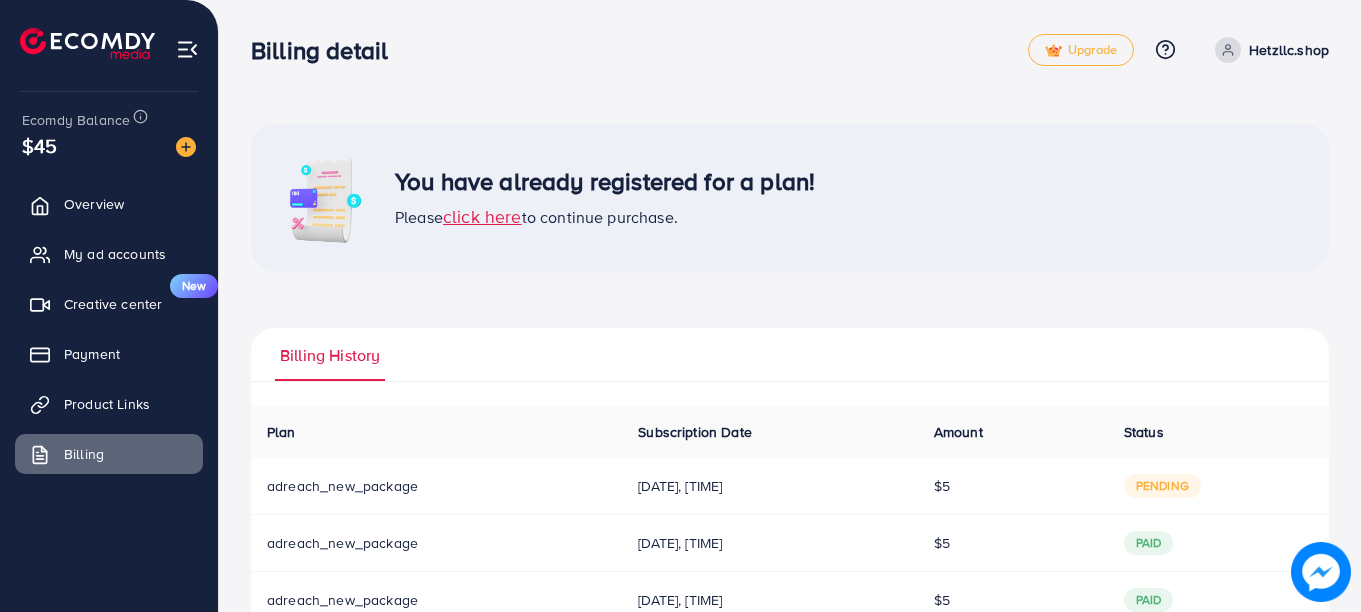 click on "click here" at bounding box center (482, 216) 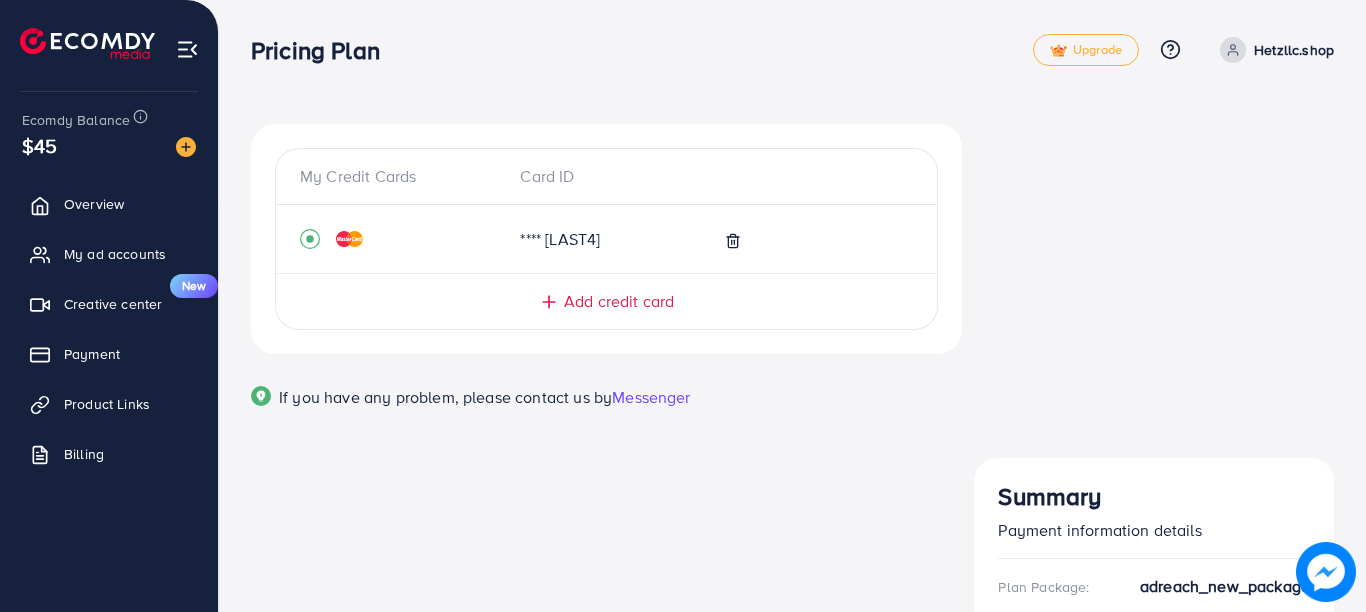 click on "Continue Purchase" at bounding box center (1154, 781) 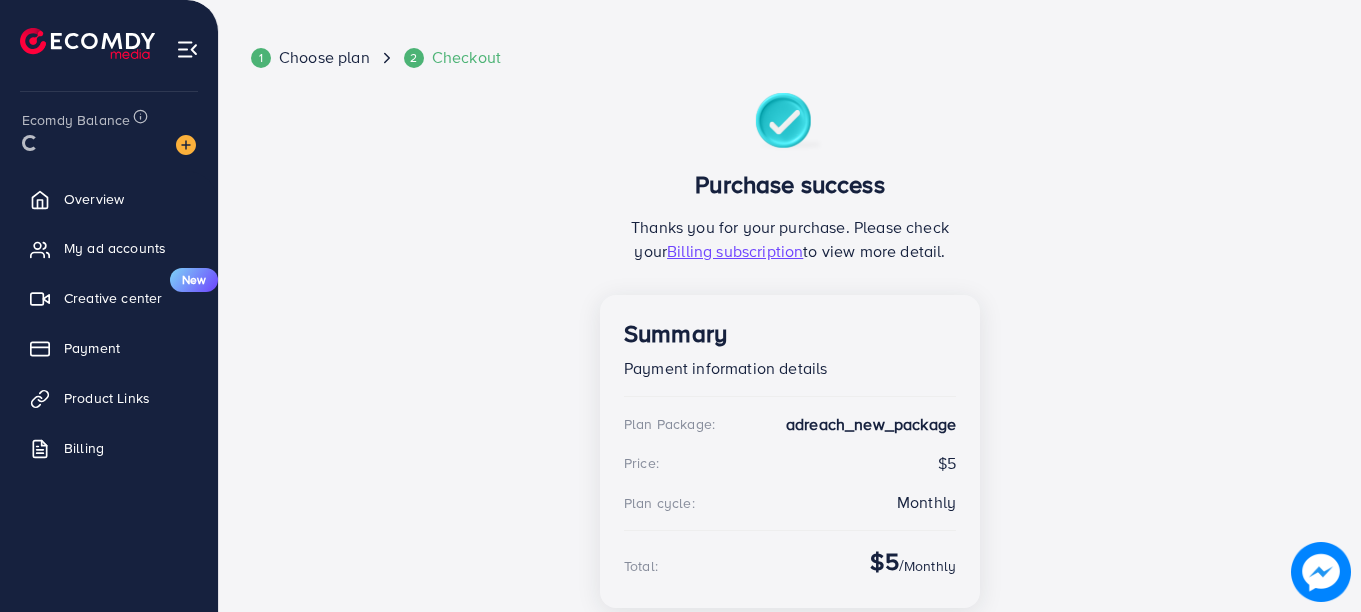 scroll, scrollTop: 144, scrollLeft: 0, axis: vertical 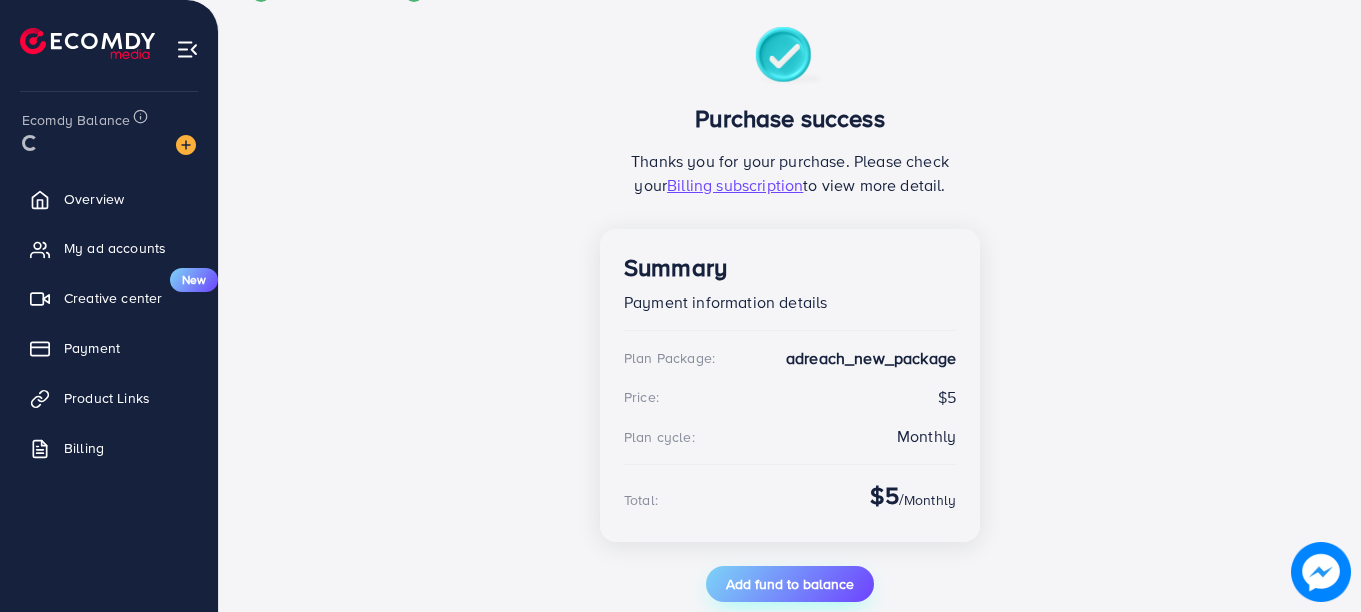 click on "Add fund to balance" at bounding box center [790, 584] 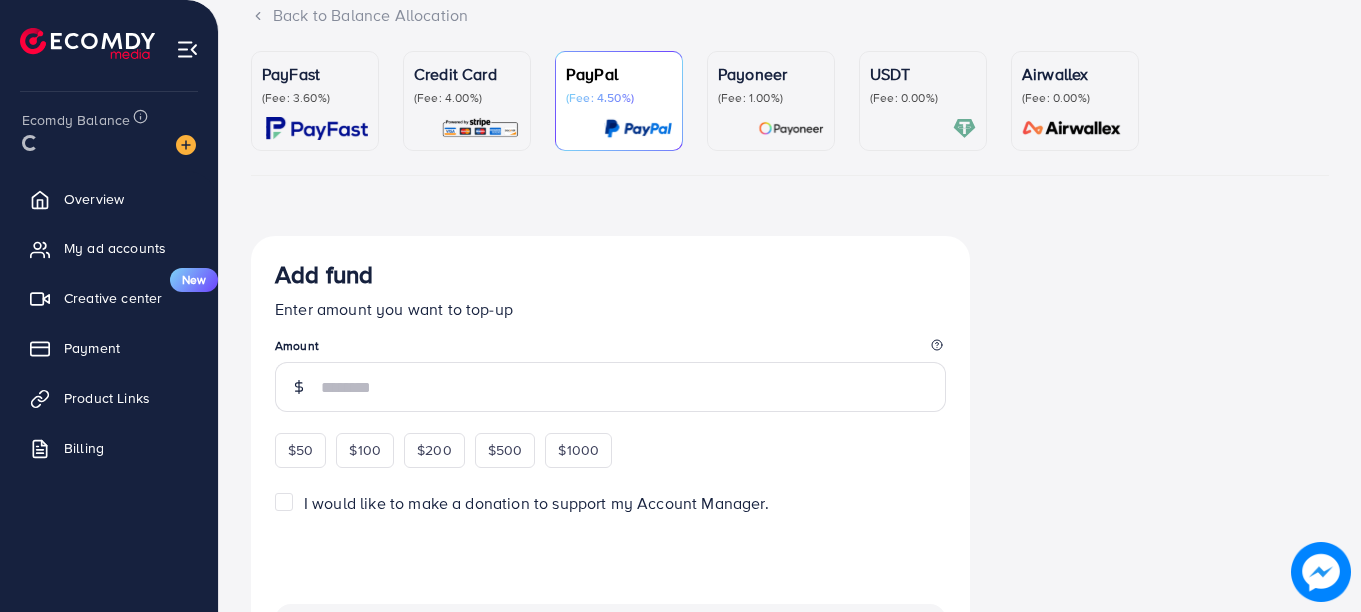 scroll, scrollTop: 0, scrollLeft: 0, axis: both 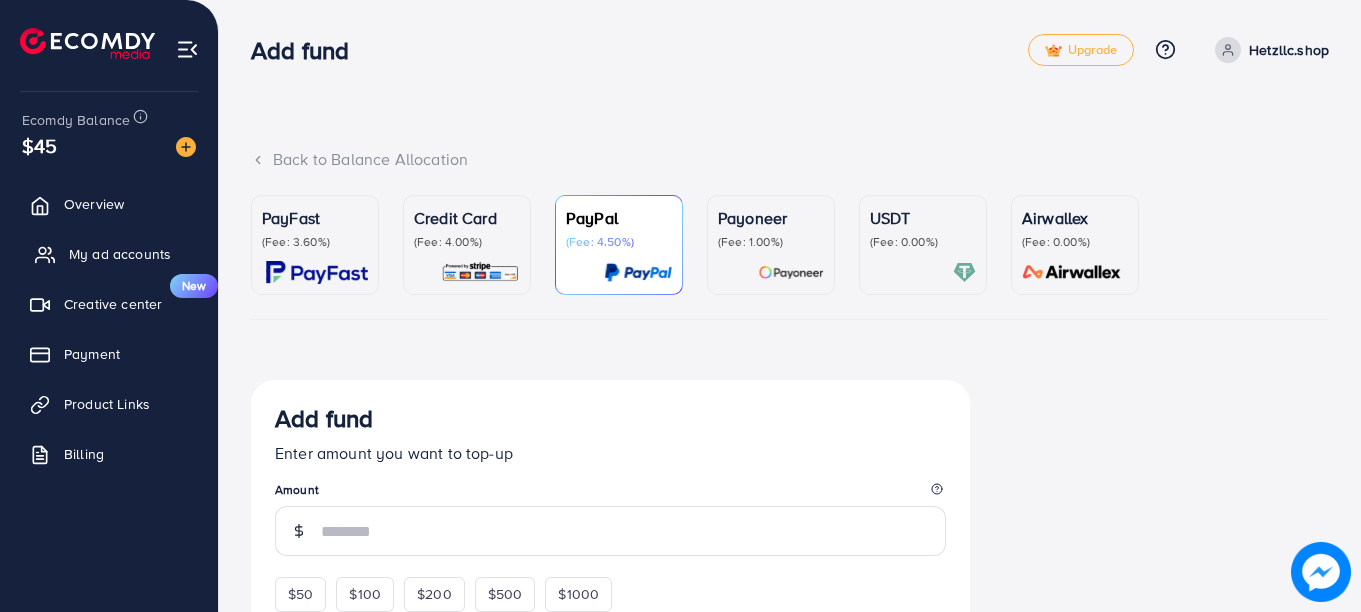 click on "My ad accounts" at bounding box center [120, 254] 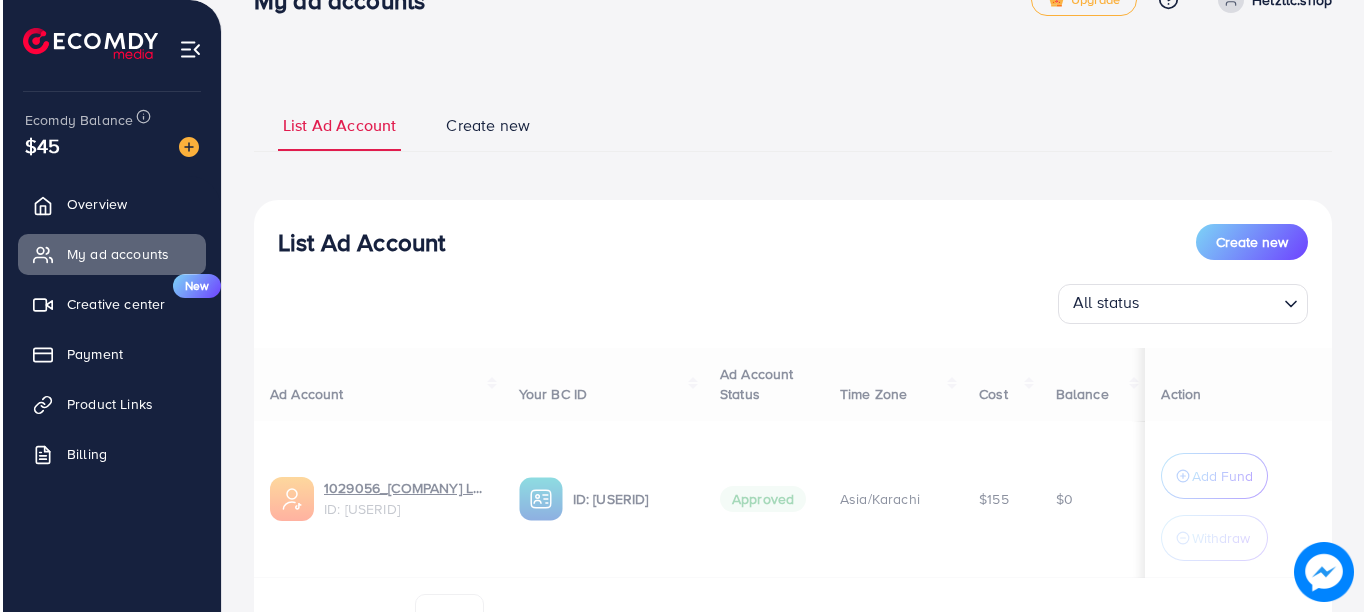 scroll, scrollTop: 78, scrollLeft: 0, axis: vertical 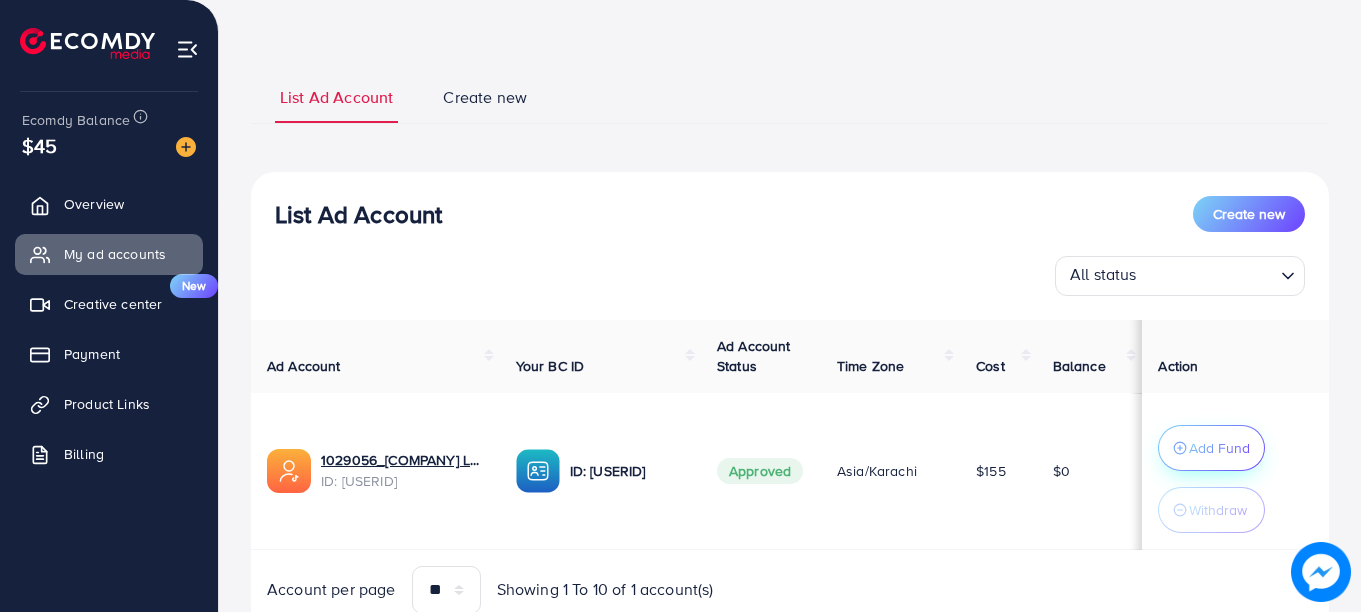 click on "Add Fund" at bounding box center [1219, 448] 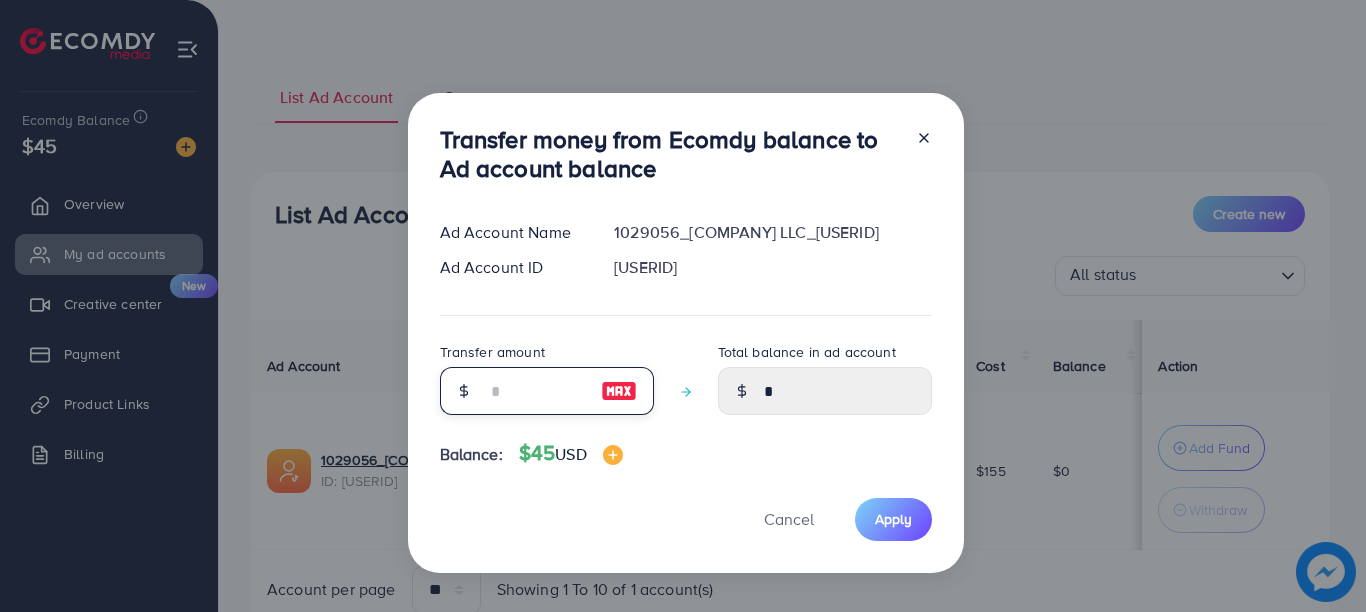 click at bounding box center [536, 391] 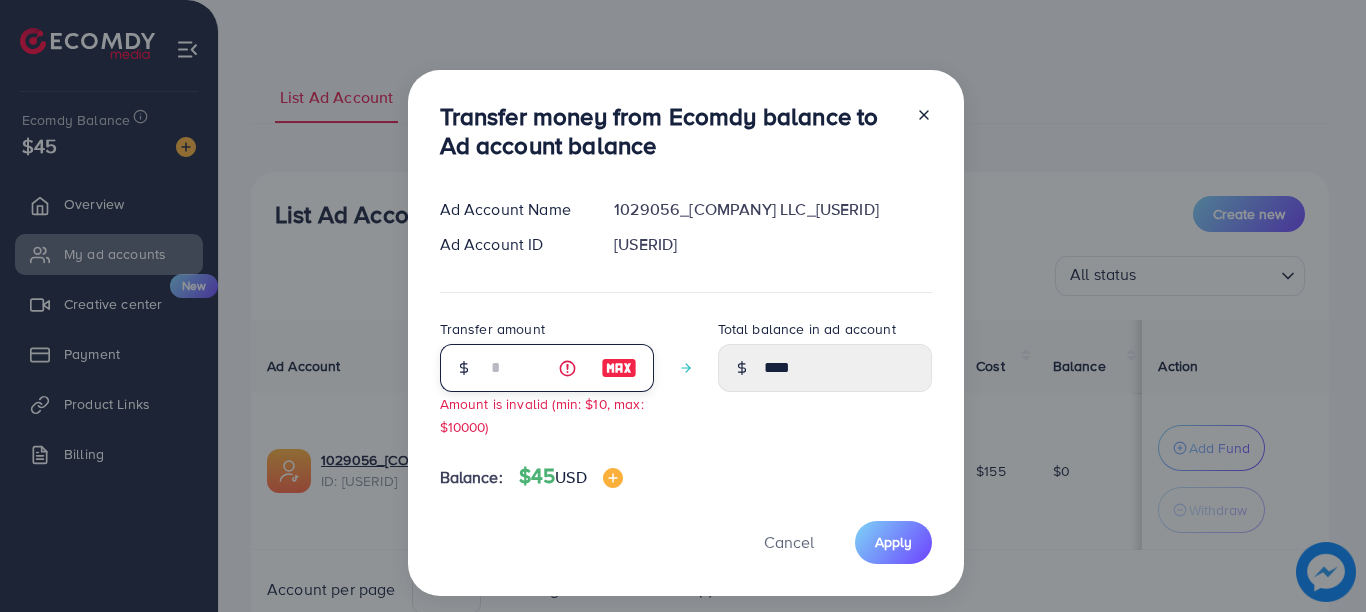 type on "**" 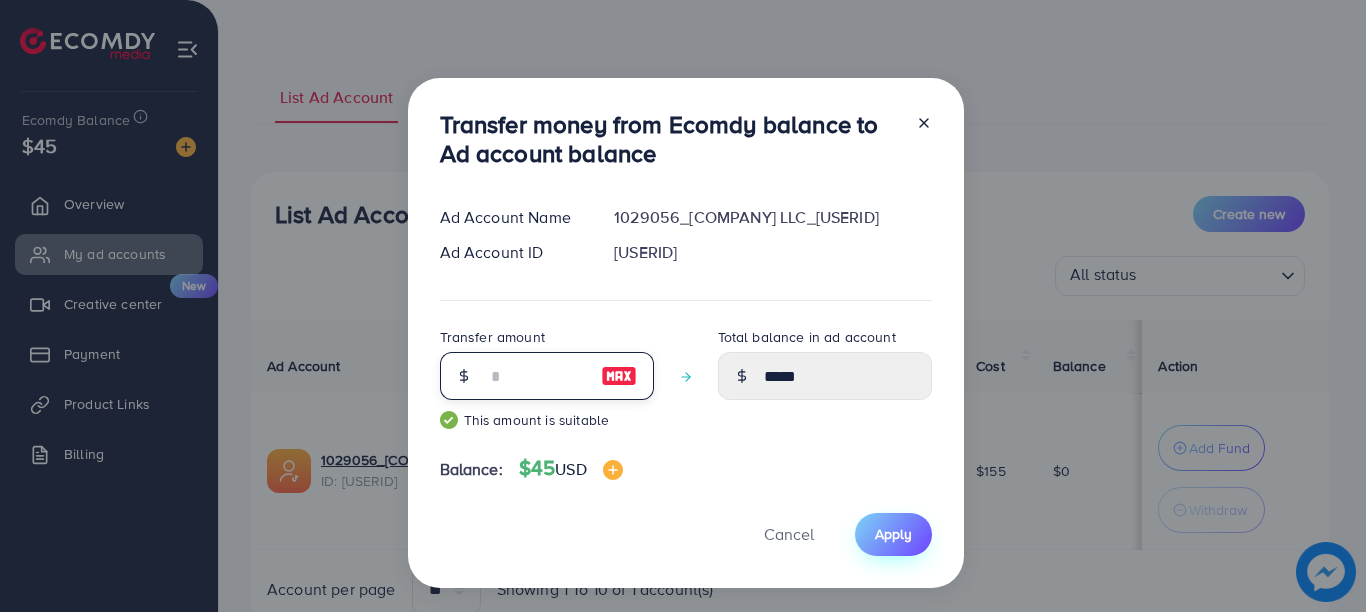 type on "**" 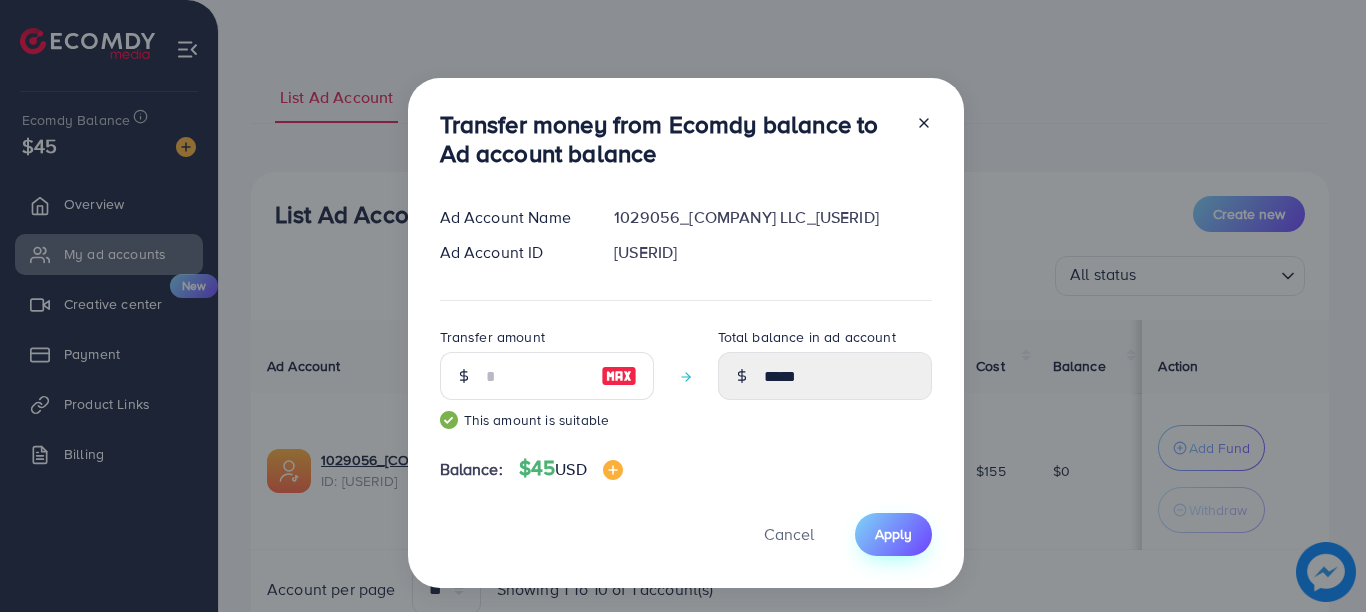click on "Apply" at bounding box center (893, 534) 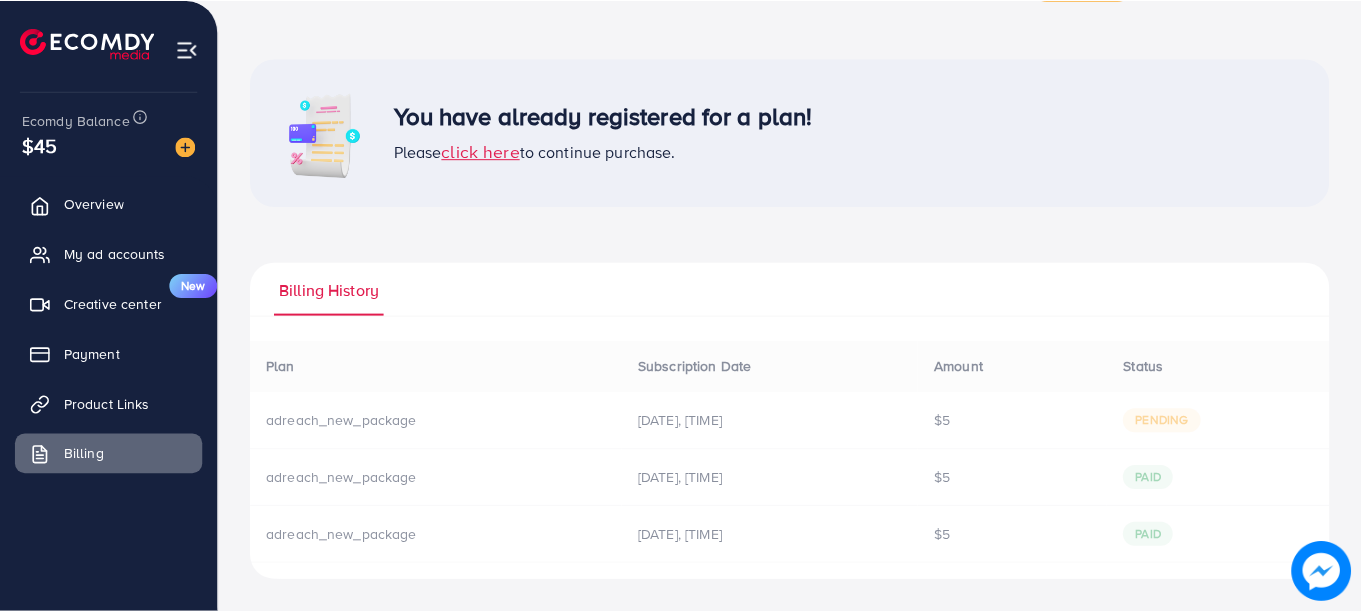 scroll, scrollTop: 0, scrollLeft: 0, axis: both 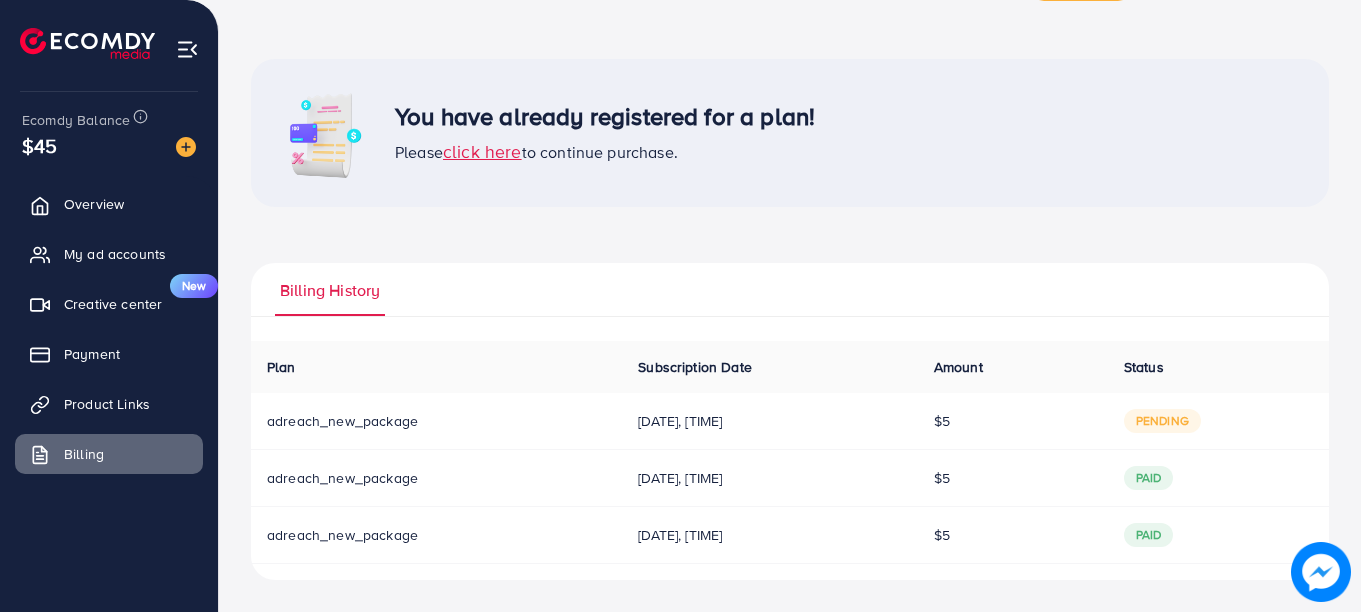 click on "click here" at bounding box center [482, 151] 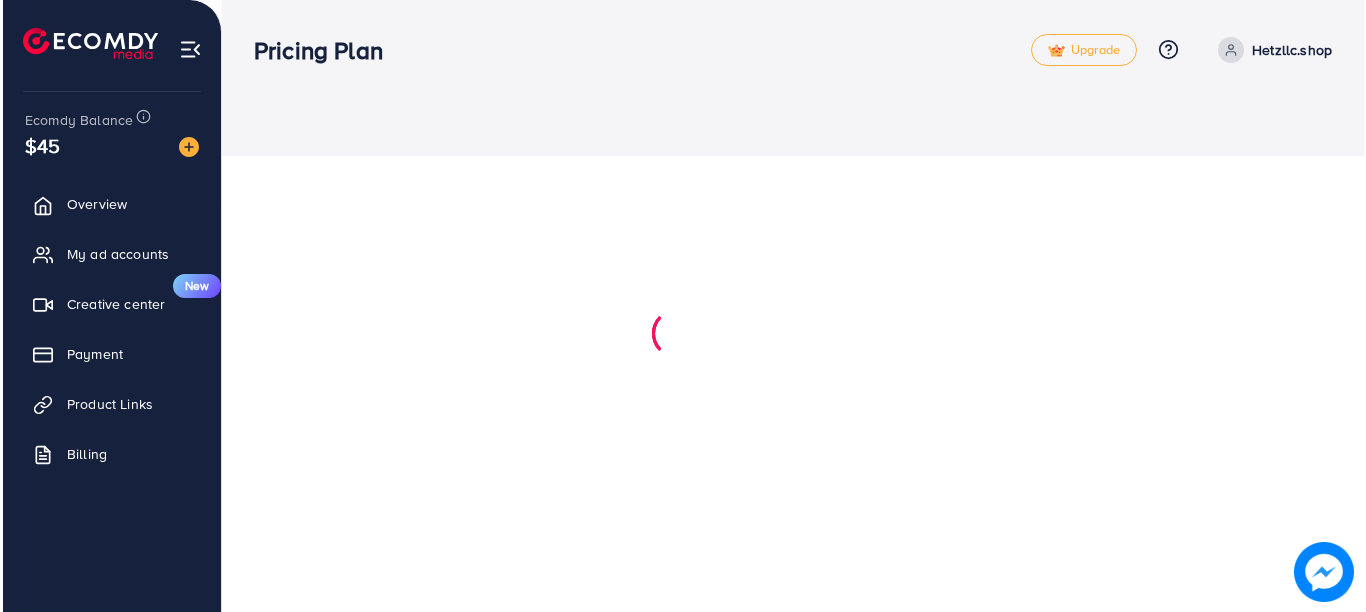 scroll, scrollTop: 0, scrollLeft: 0, axis: both 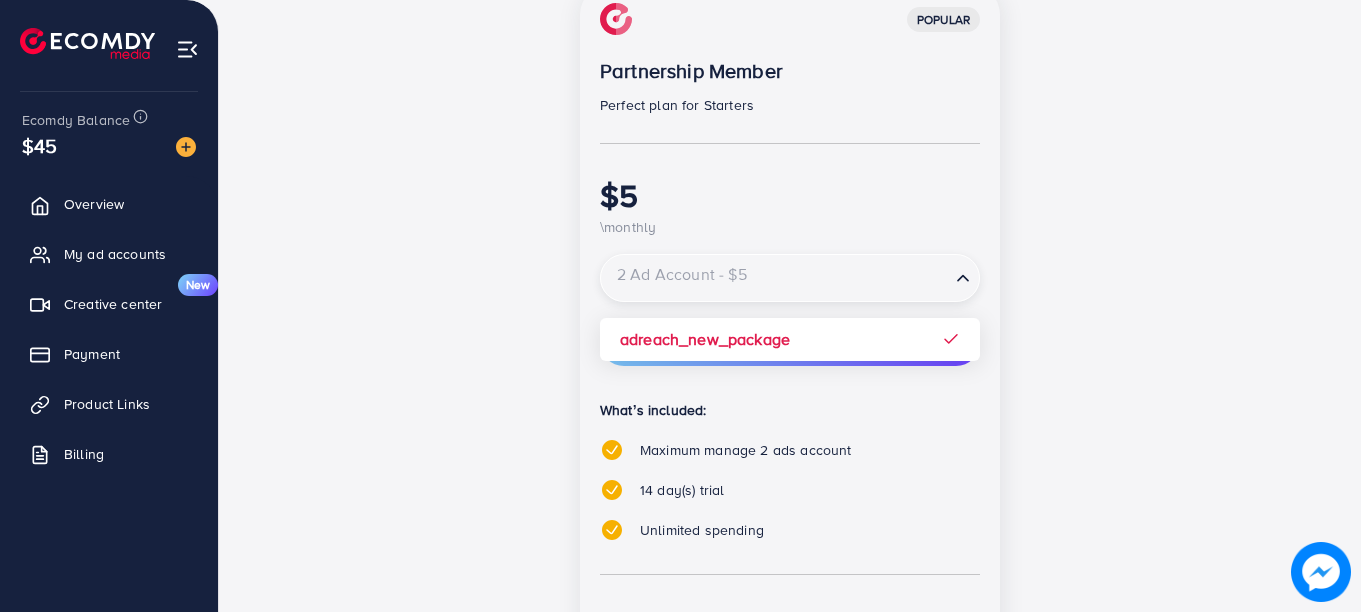click on "Loading..." at bounding box center [964, 278] 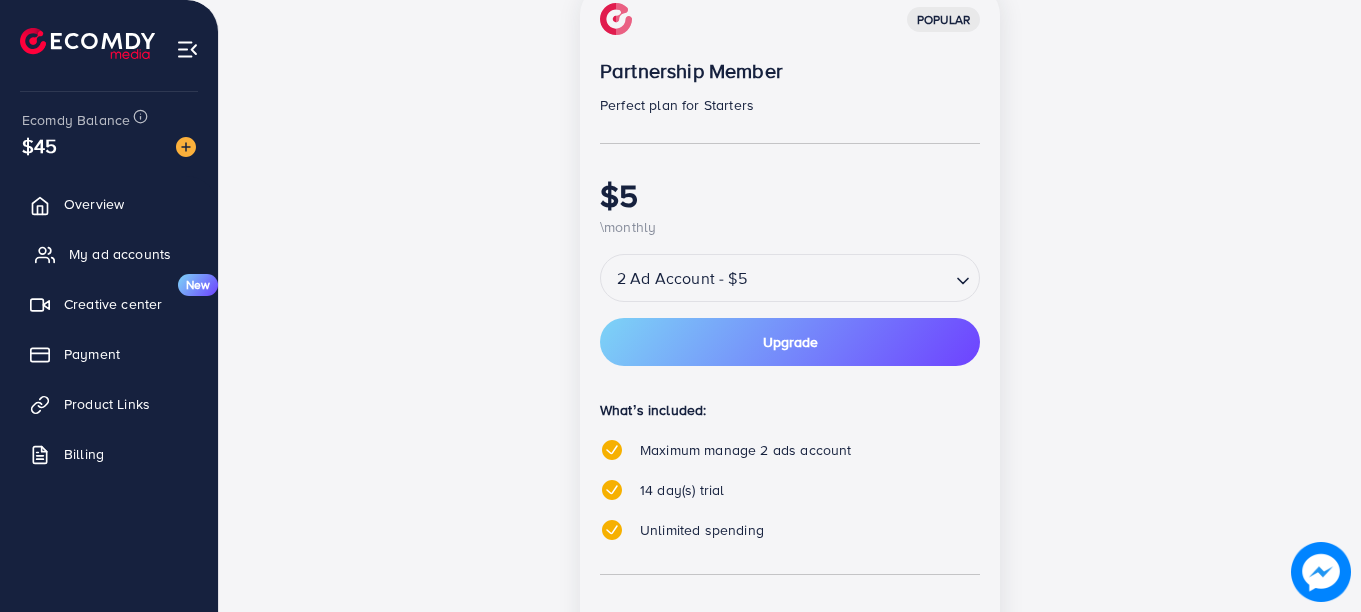 click on "My ad accounts" at bounding box center [109, 254] 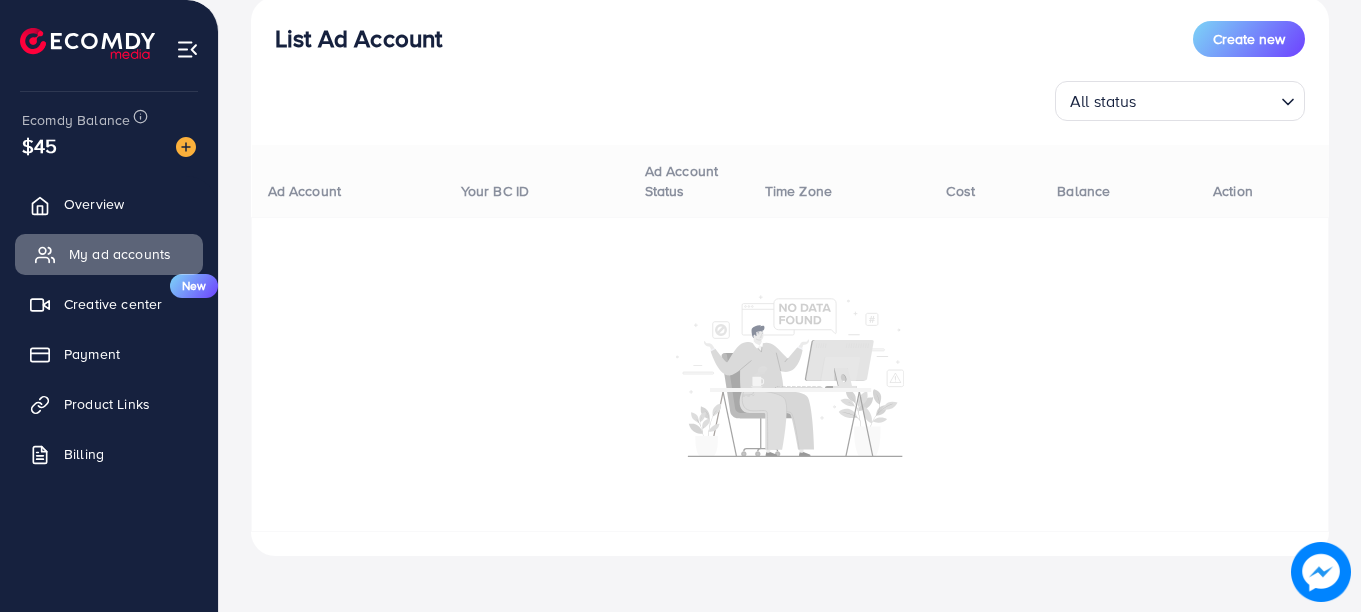 scroll, scrollTop: 0, scrollLeft: 0, axis: both 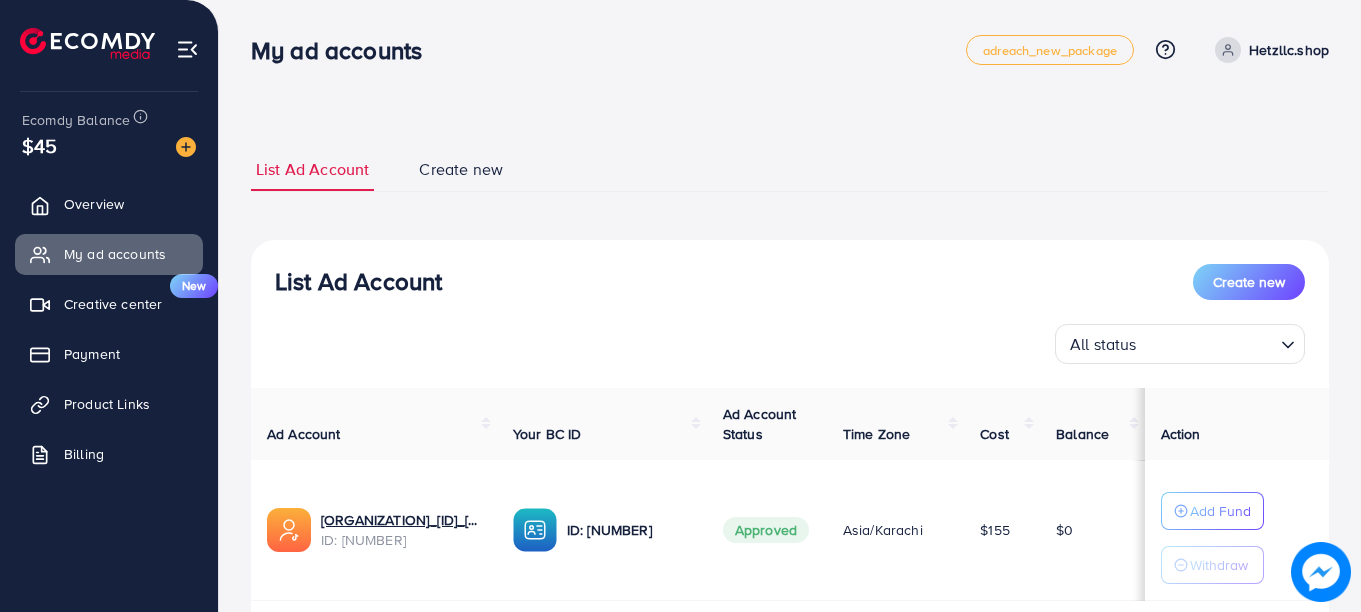 drag, startPoint x: 1359, startPoint y: 445, endPoint x: 1365, endPoint y: 488, distance: 43.416588 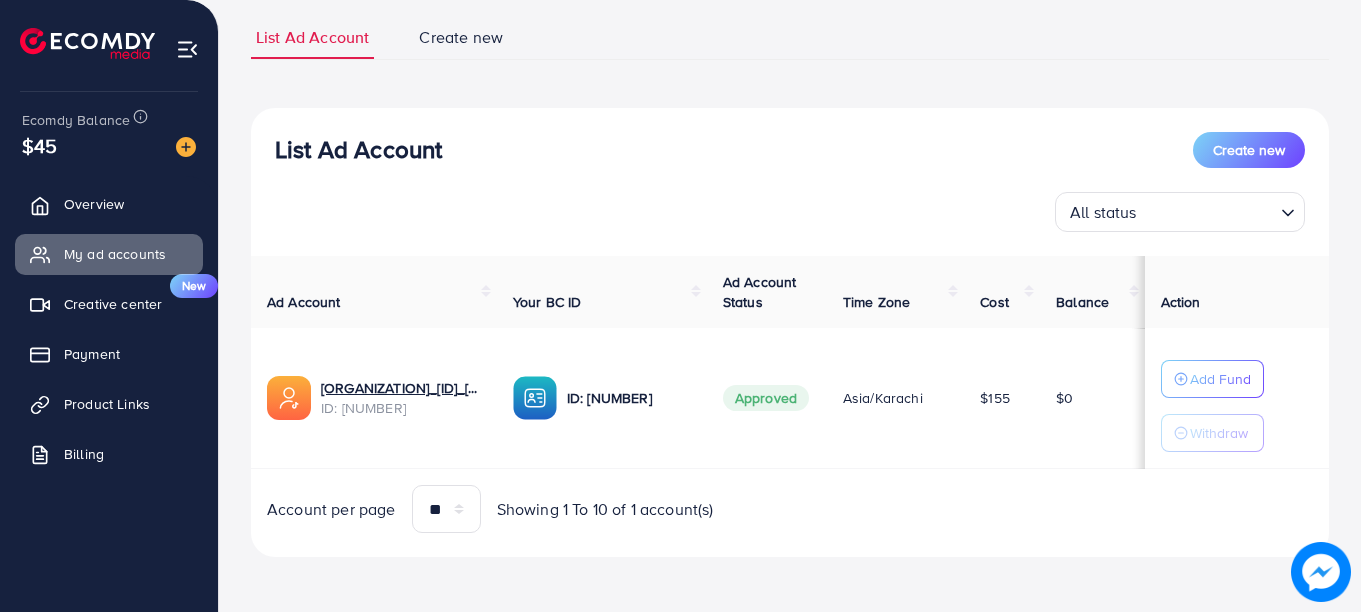 scroll, scrollTop: 133, scrollLeft: 0, axis: vertical 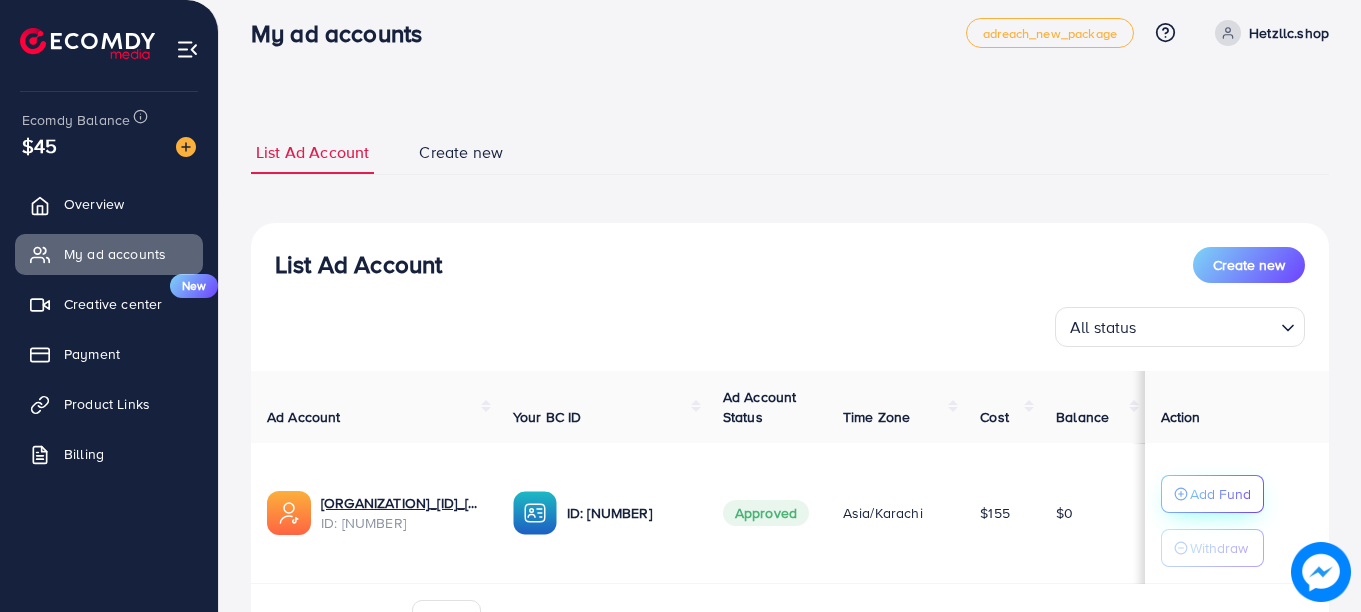 click 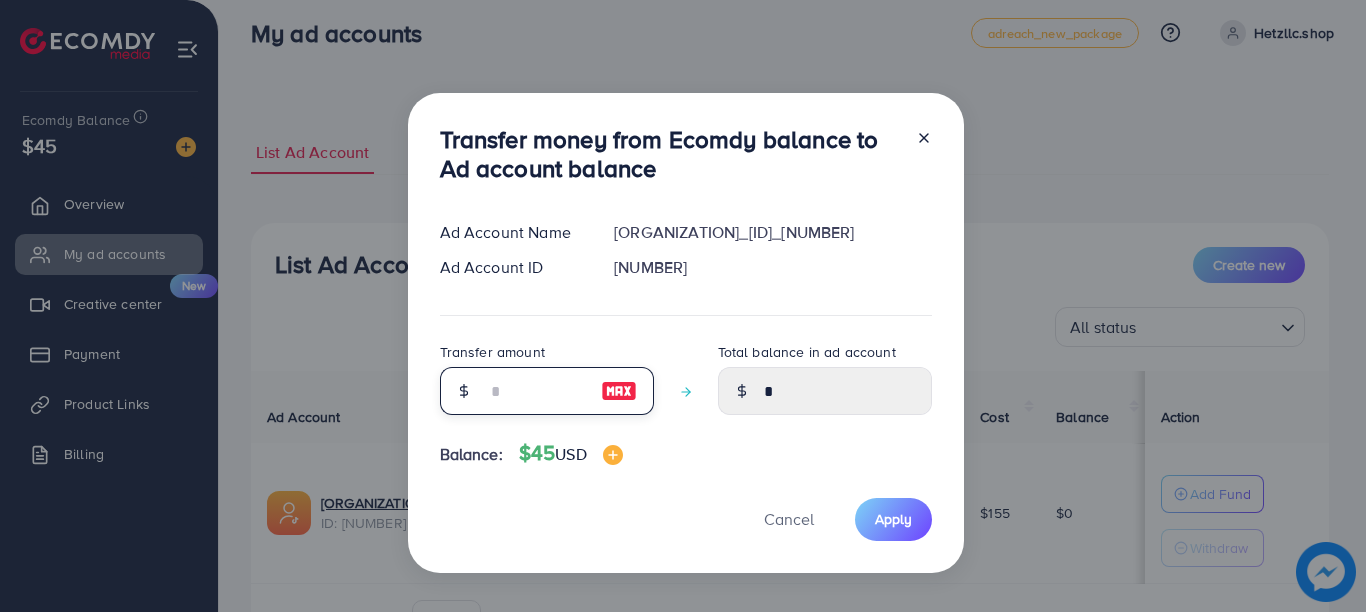 click at bounding box center [536, 391] 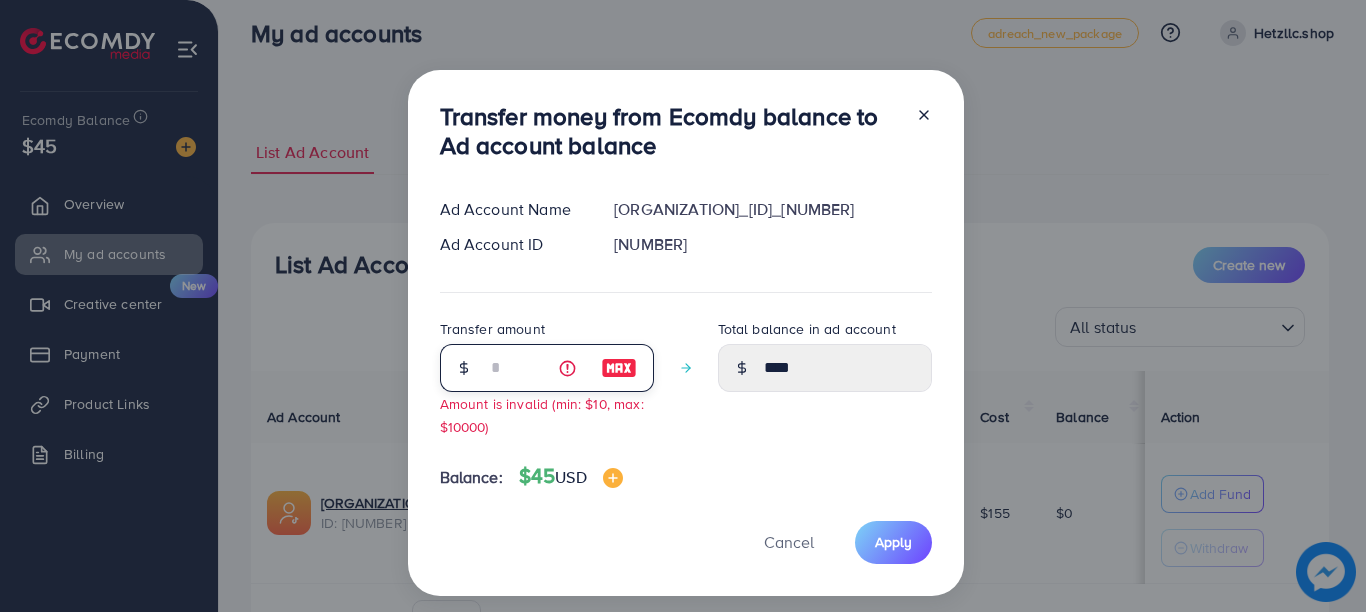 type on "**" 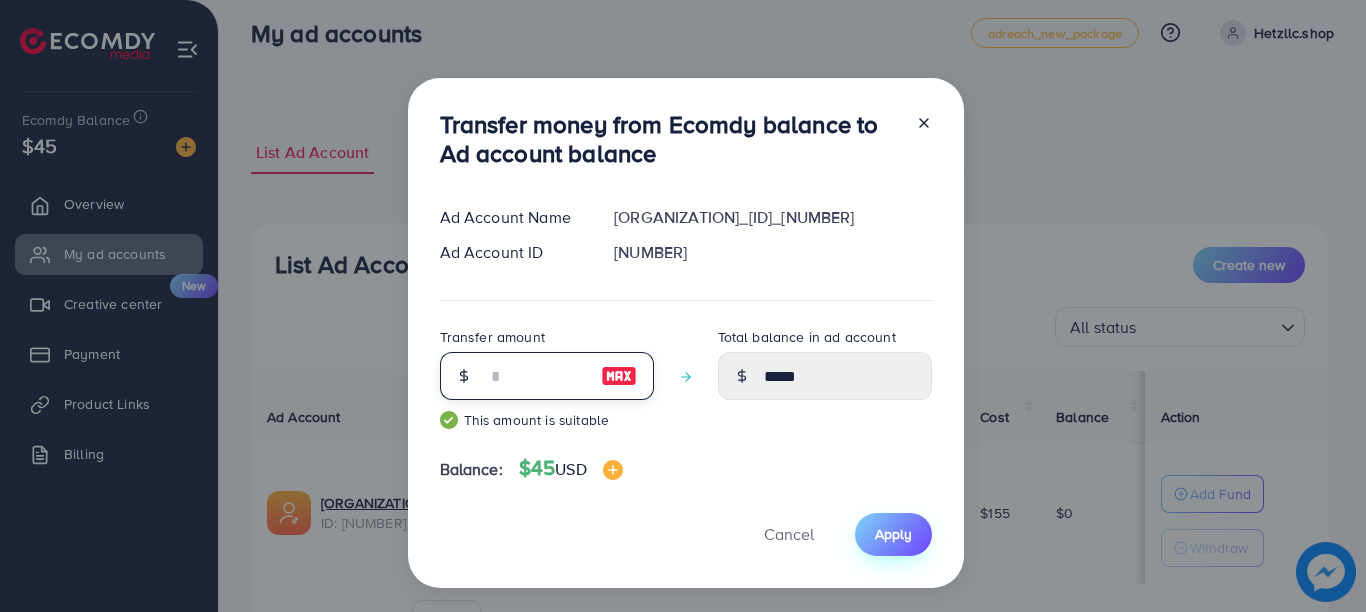 type on "**" 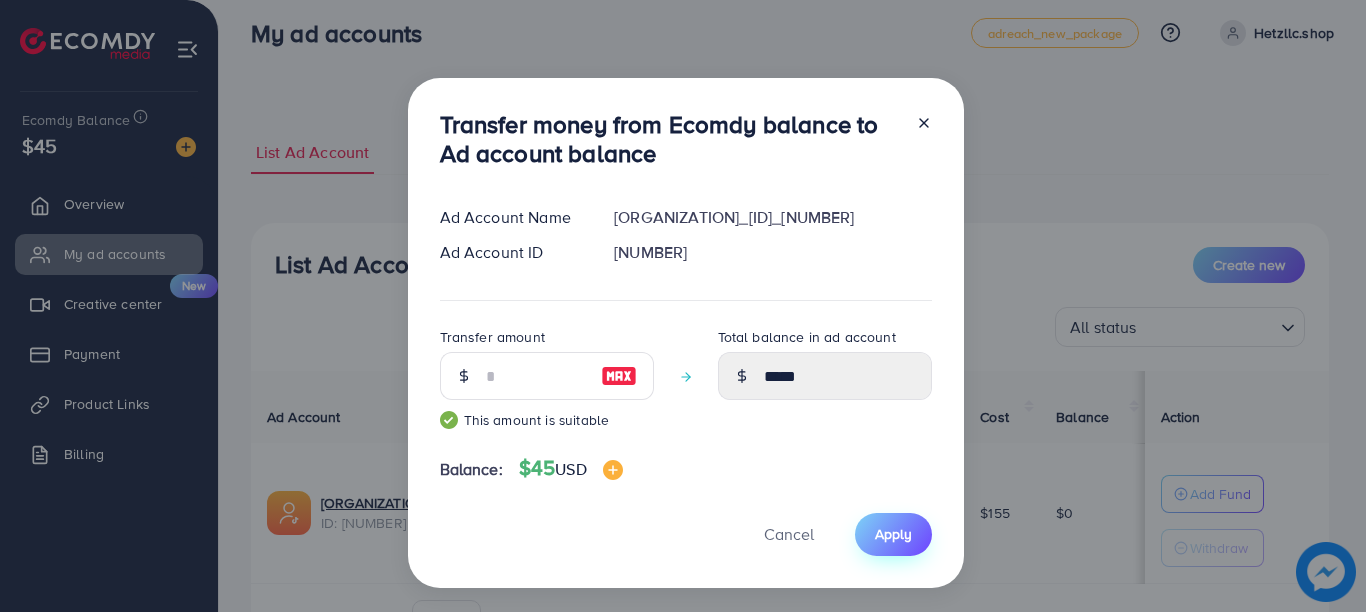 click on "Apply" at bounding box center (893, 534) 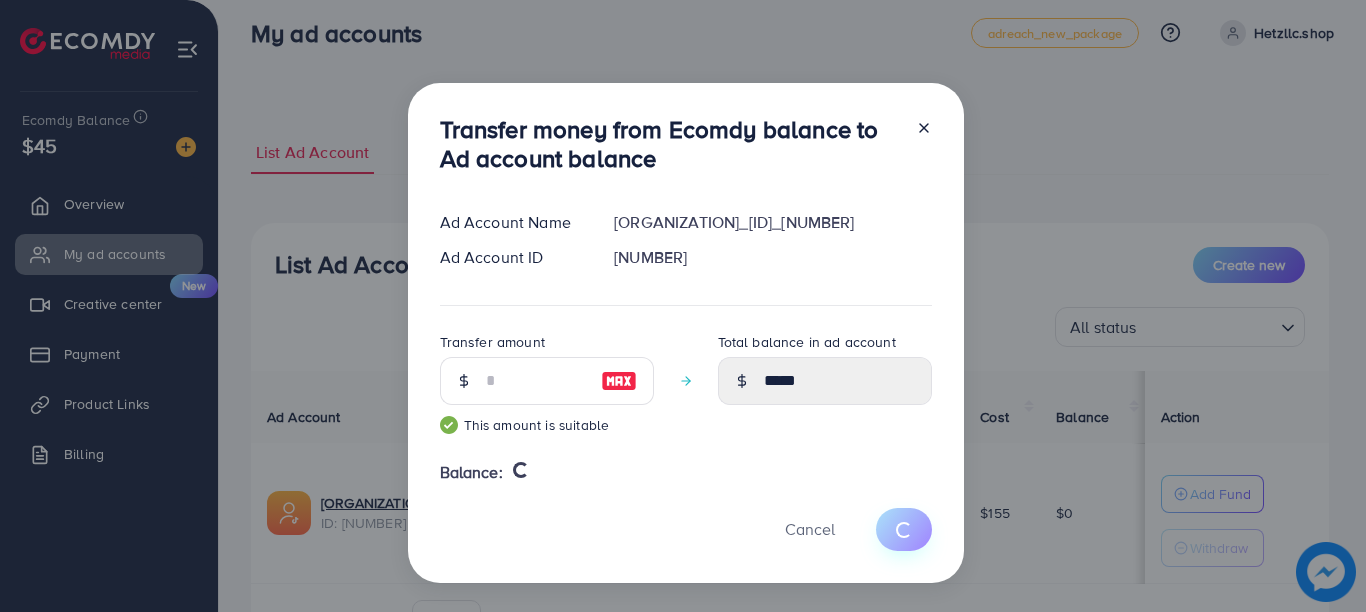 type 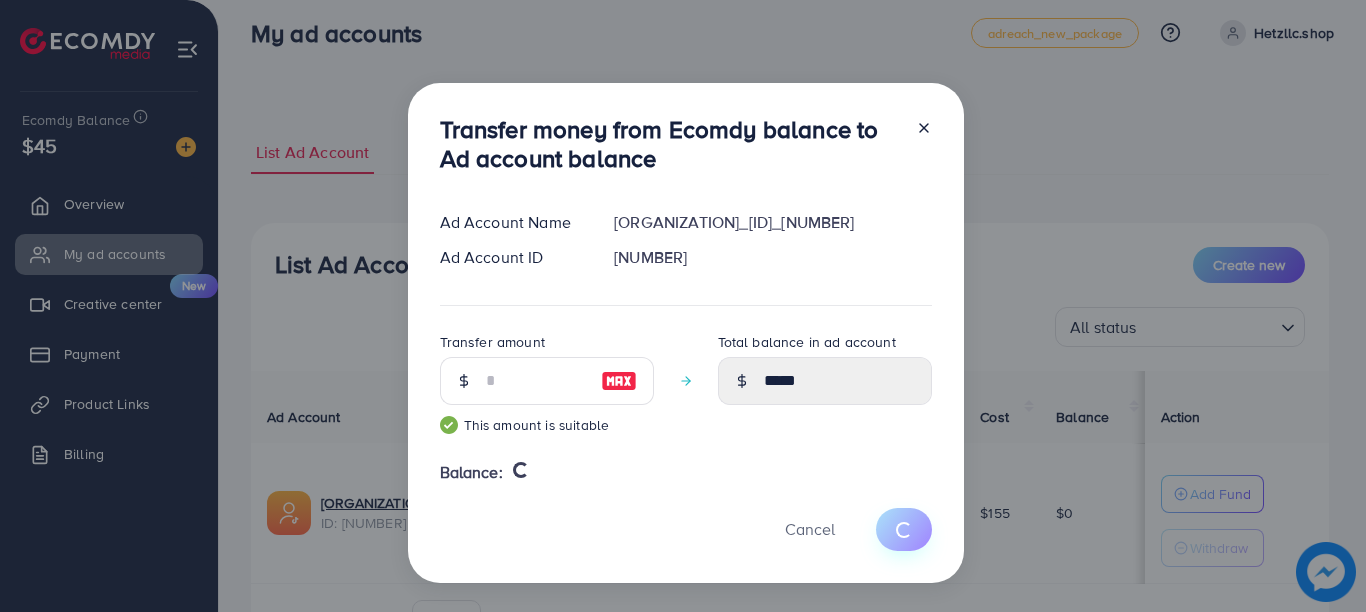 type on "*" 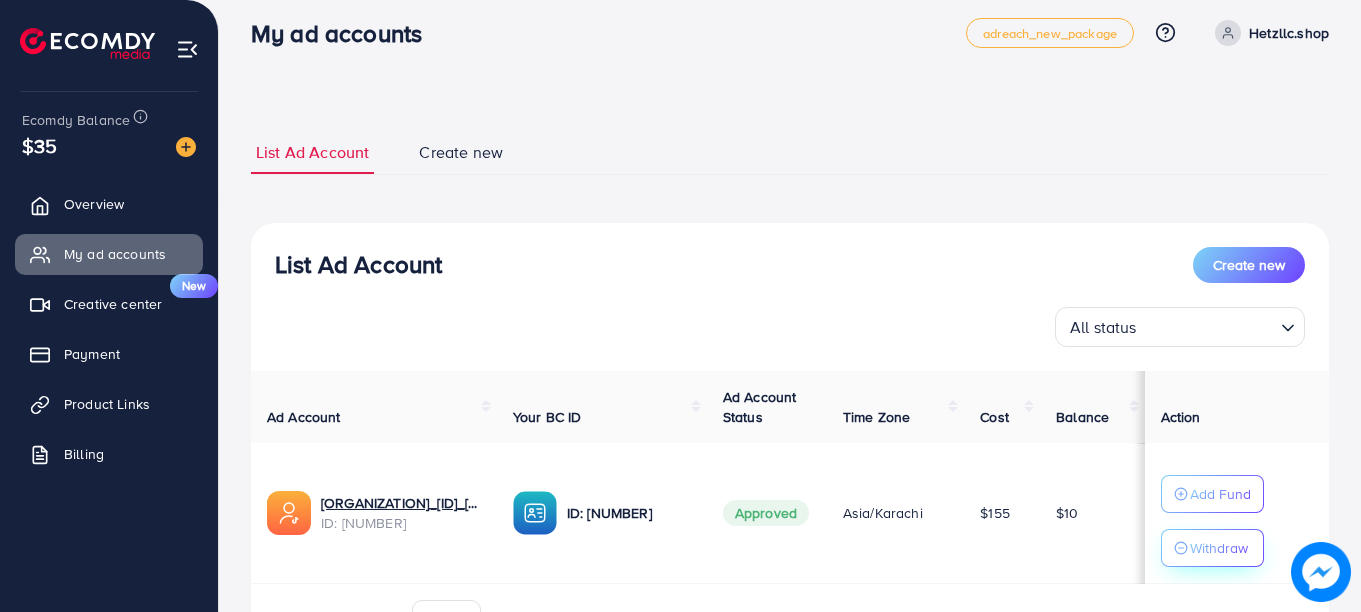 click on "Withdraw" at bounding box center (1219, 548) 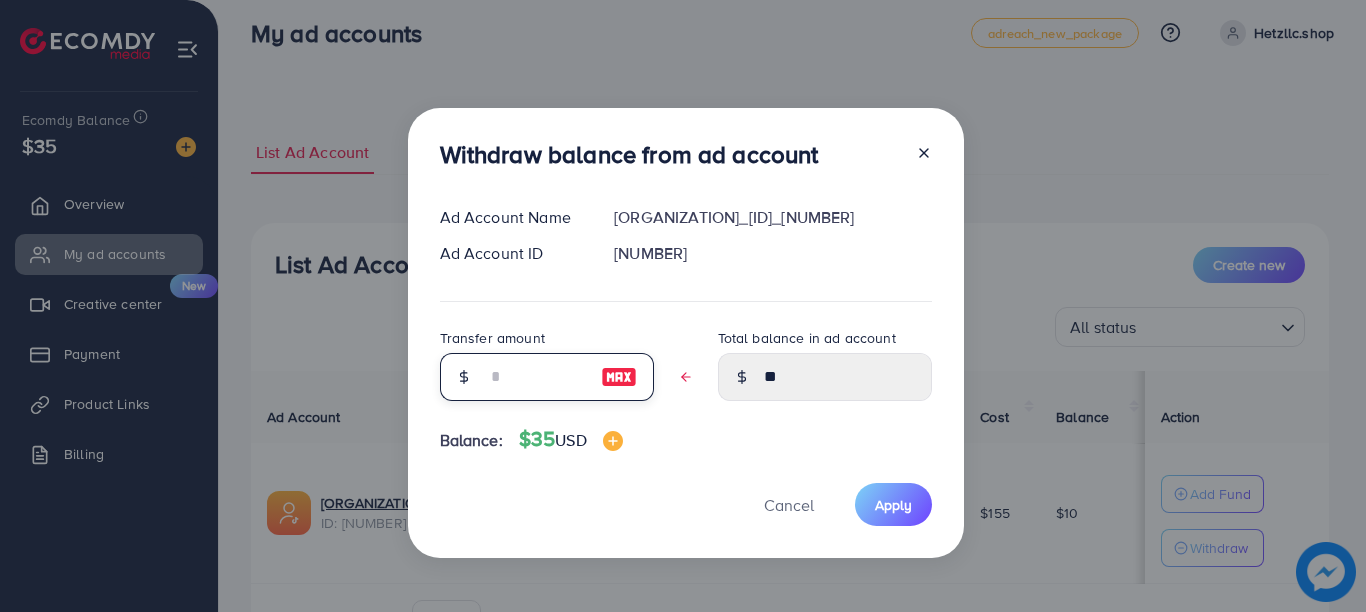 click at bounding box center [536, 377] 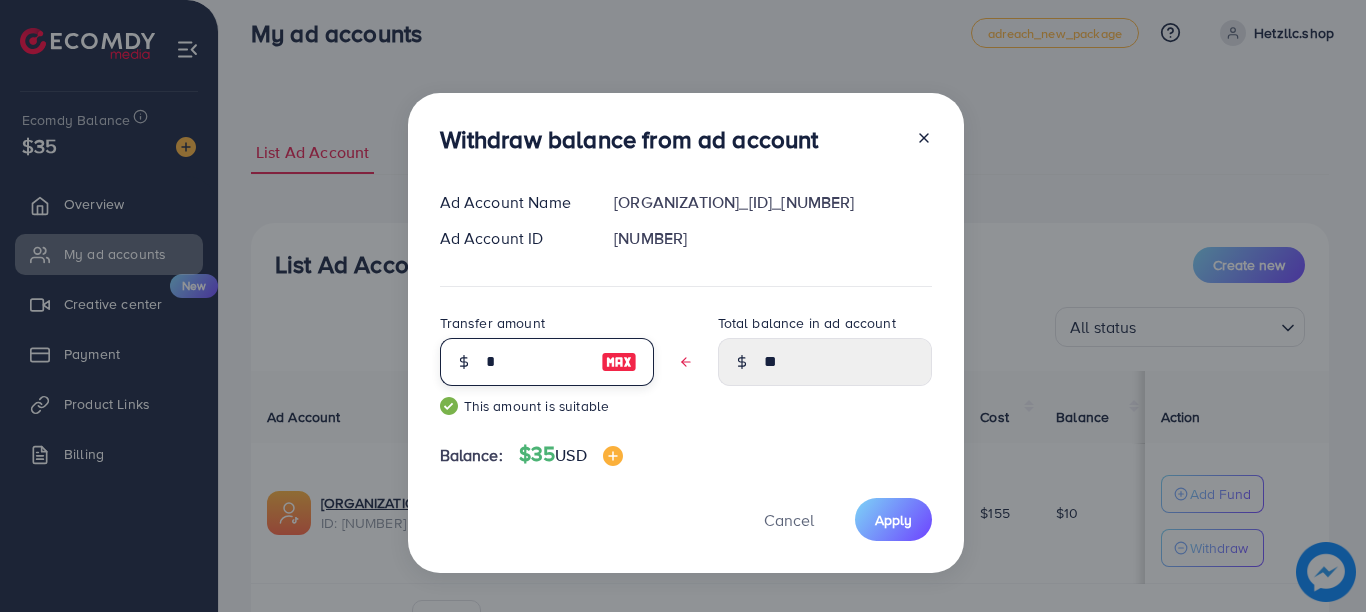 type on "****" 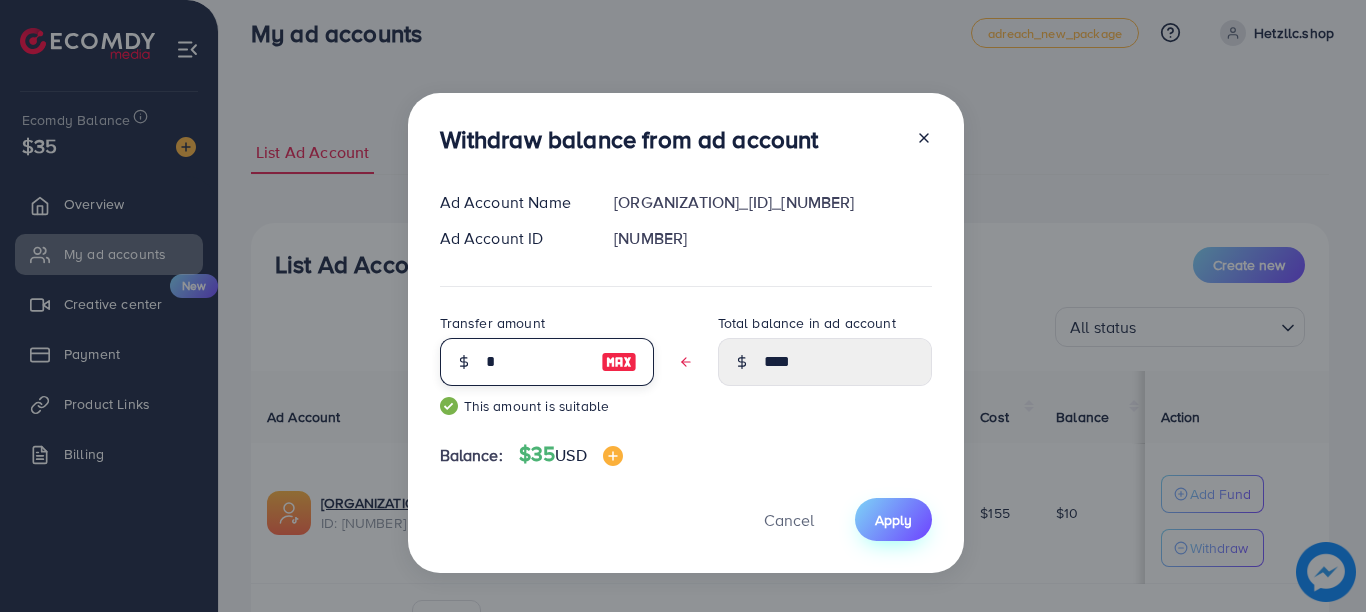 type on "*" 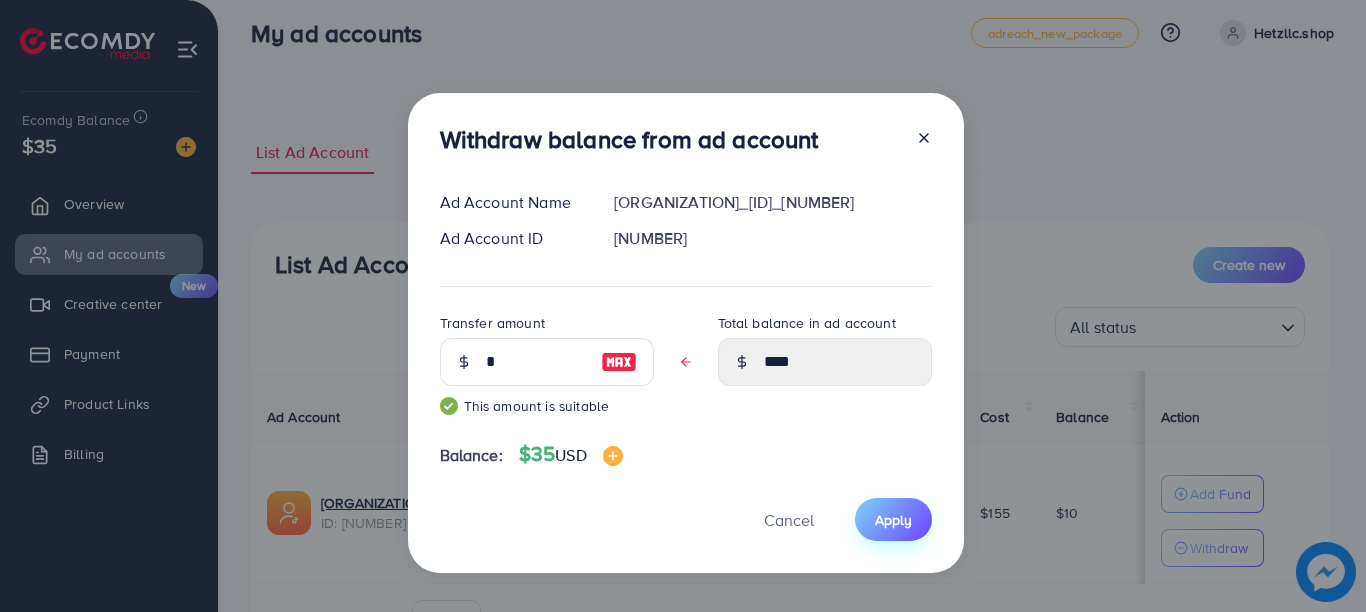 click on "Apply" at bounding box center (893, 520) 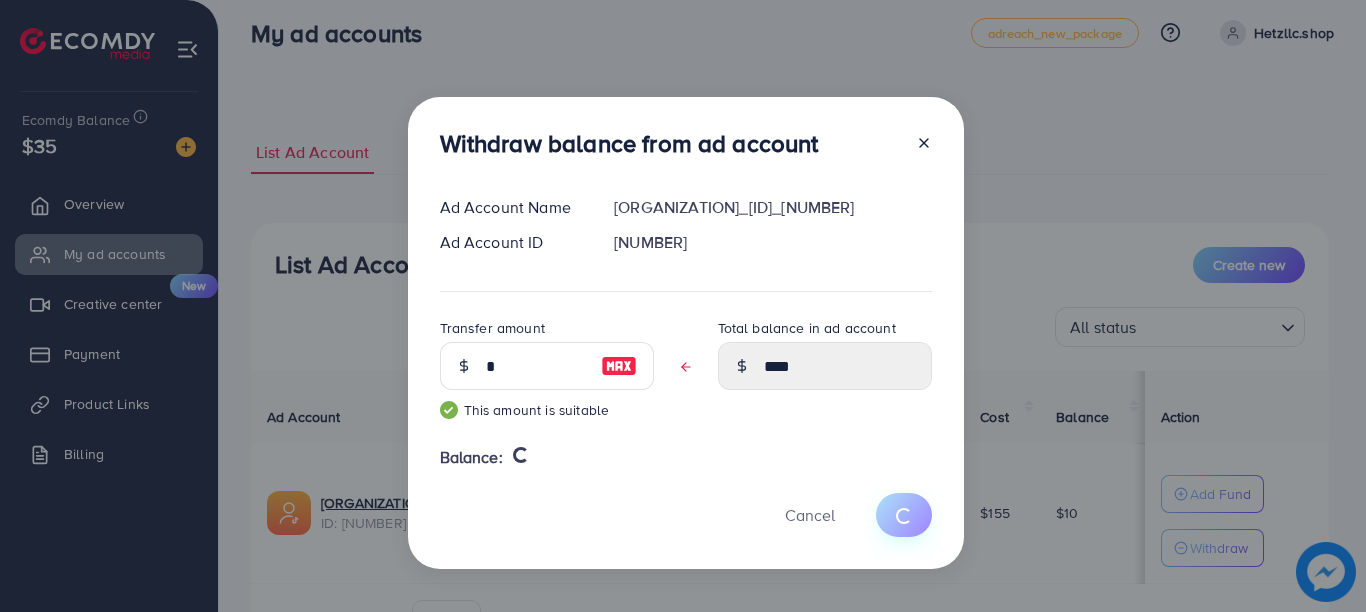 type 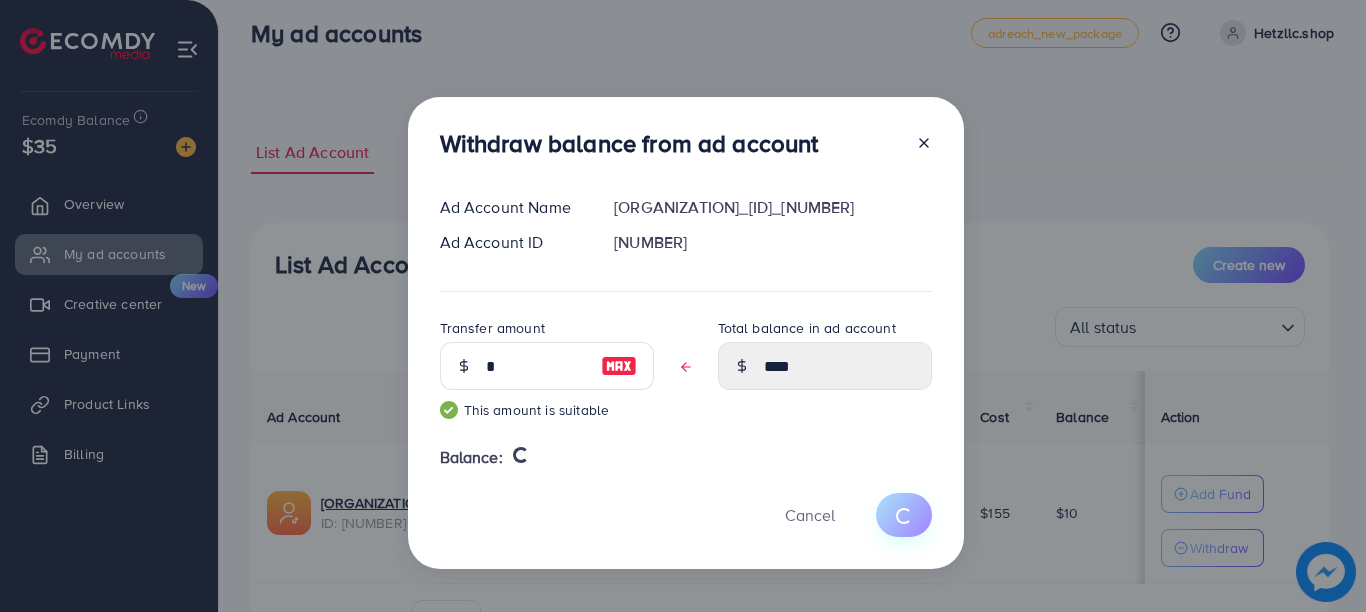type on "**" 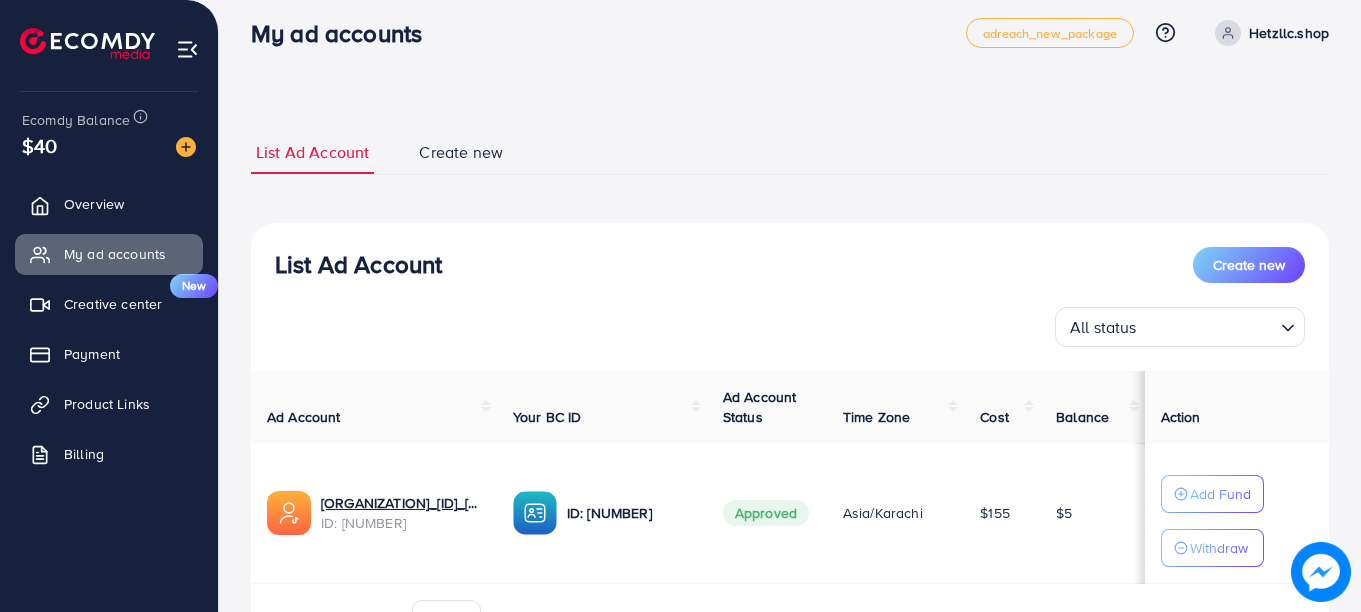 click on "List Ad Account Create new  List Ad Account   Create new
All status
Loading...                   Ad Account Your BC ID Ad Account Status Time Zone Cost Balance Action            1029056_Hetz LLC_1748145547493  ID: 7508226421720875016 ID: 7508227478448586753  Approved   Asia/Karachi   $155   $5   Add Fund   Withdraw           Account per page  ** ** ** ***  Showing 1 To 10 of 1 account(s)   Step 1: TikTok For Business Account   Connect to TikTok for Business to access all of your business account in one place   user140161263578   User ID: 7508059370375889927   By connecting your account, you agree to our   TikTok Business Product (Data) Terms   Step 2: TikTok For Business Center   Business Center is a powerful business management tool that lets organizations   hetz LLc   User ID: 7508227478448586753  You can only generate up to 3 BC  + Create New   Step 3: TikTok Ad Account   Create a TikTok Ad account  Business Center name ******** Account Name Currency *** Time Zone" at bounding box center [790, 401] 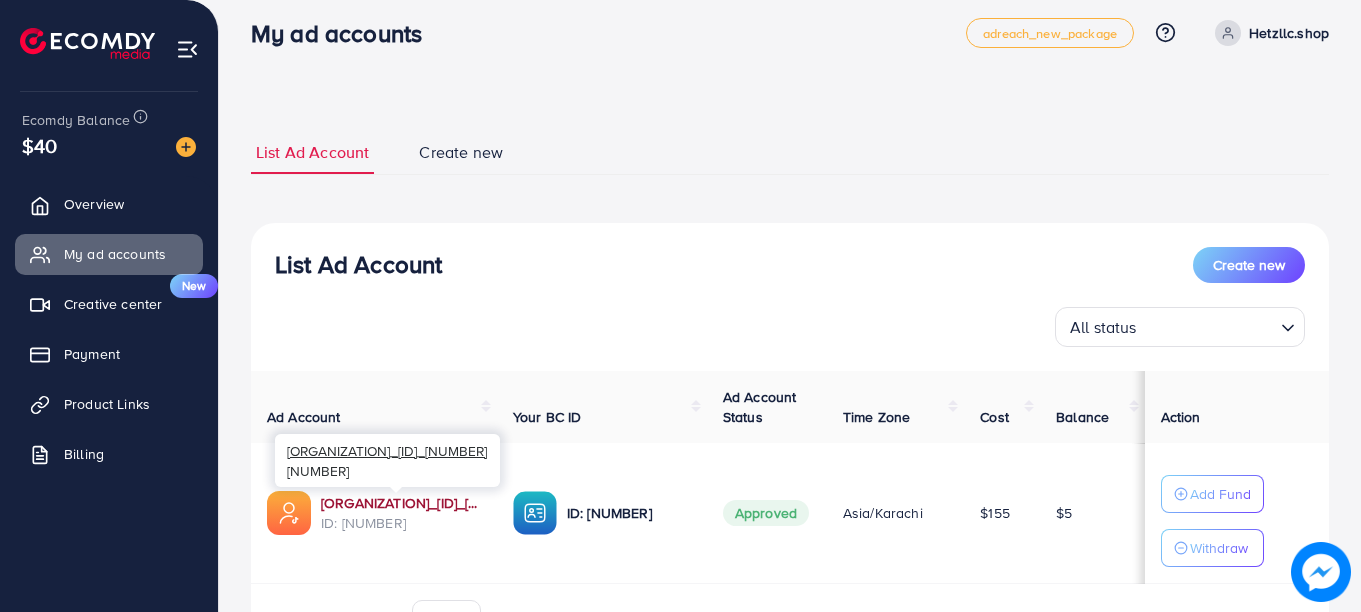 click on "1029056_[COMPANY] LLC_[USERID]" at bounding box center [401, 503] 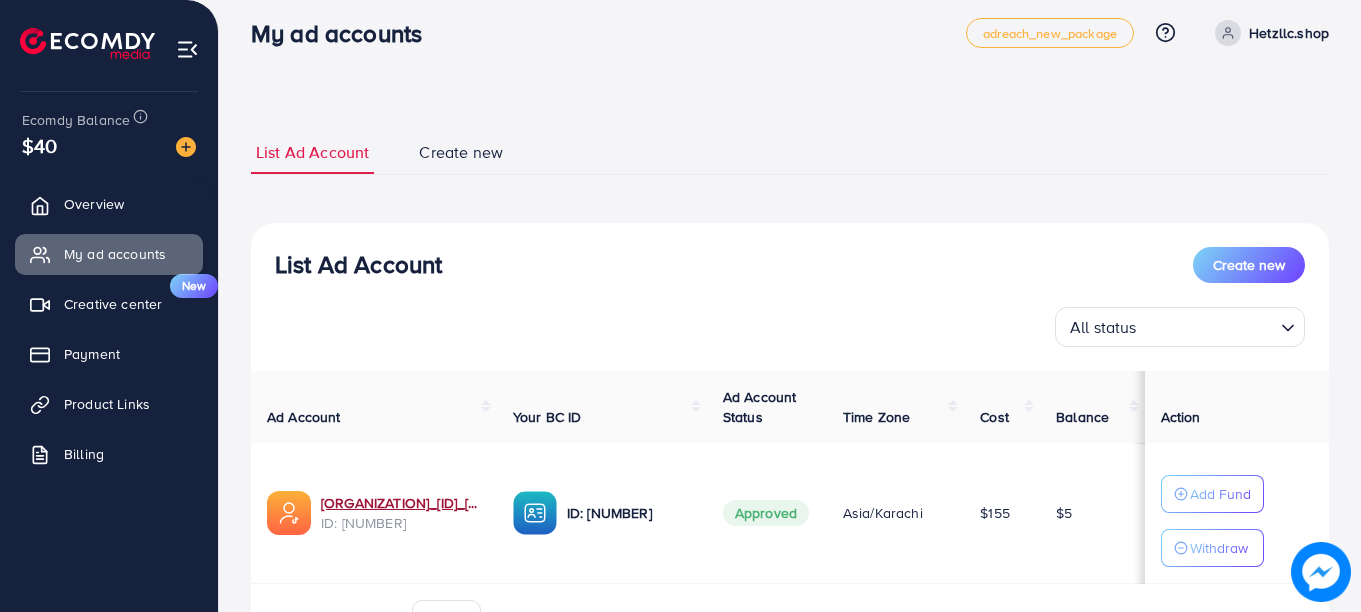 click on "Hetzllc.shop" at bounding box center [1289, 33] 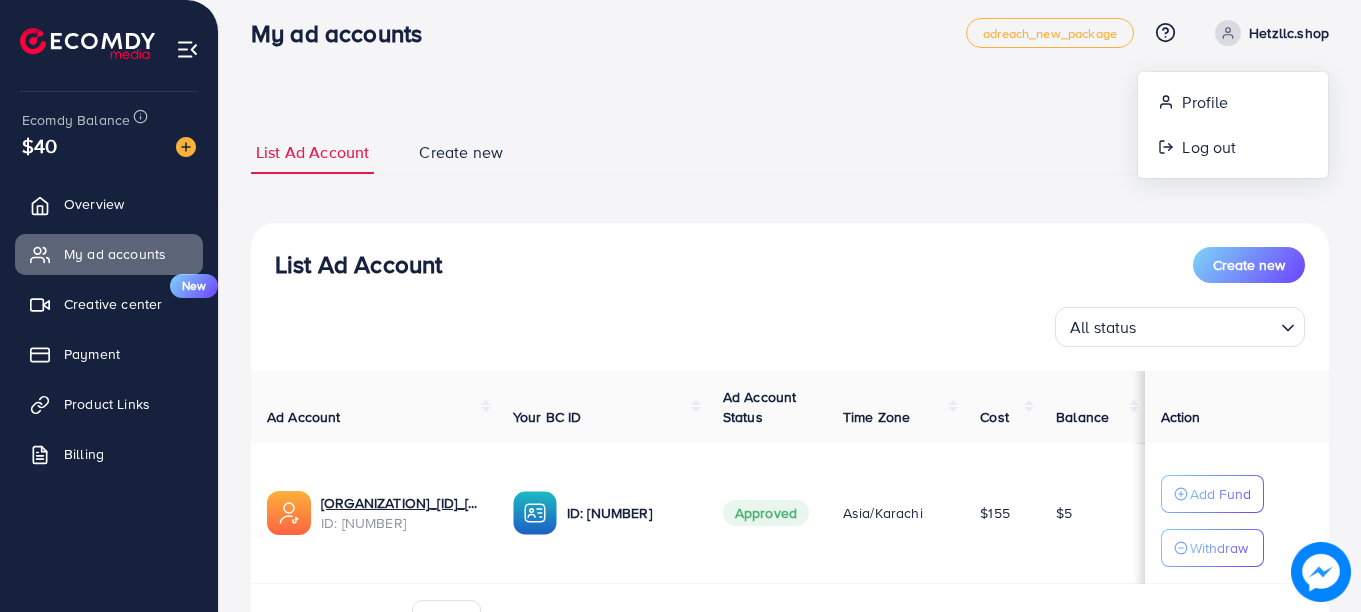 click on "List Ad Account Create new  List Ad Account   Create new
All status
Loading...                   Ad Account Your BC ID Ad Account Status Time Zone Cost Balance Action            1029056_Hetz LLC_1748145547493  ID: 7508226421720875016 ID: 7508227478448586753  Approved   Asia/Karachi   $155   $5   Add Fund   Withdraw           Account per page  ** ** ** ***  Showing 1 To 10 of 1 account(s)   Step 1: TikTok For Business Account   Connect to TikTok for Business to access all of your business account in one place   user140161263578   User ID: 7508059370375889927   By connecting your account, you agree to our   TikTok Business Product (Data) Terms   Step 2: TikTok For Business Center   Business Center is a powerful business management tool that lets organizations   hetz LLc   User ID: 7508227478448586753  You can only generate up to 3 BC  + Create New   Step 3: TikTok Ad Account   Create a TikTok Ad account  Business Center name ******** Account Name Currency *** Time Zone" at bounding box center [790, 401] 